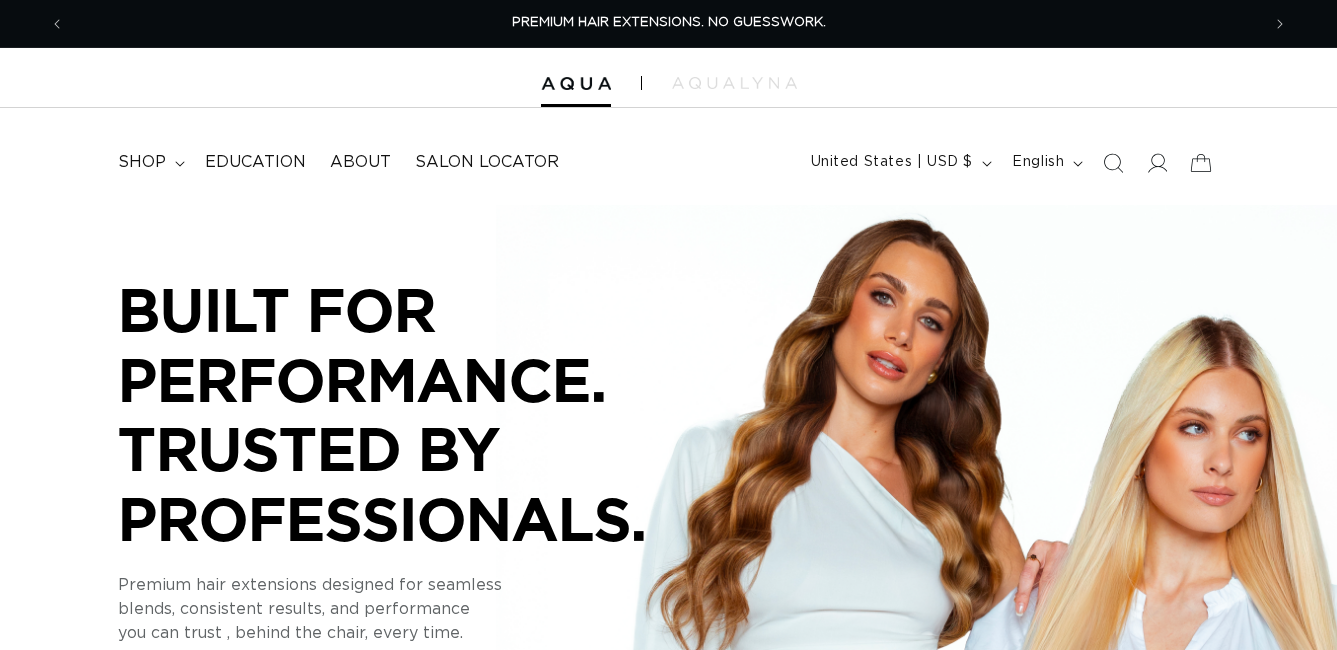scroll, scrollTop: 0, scrollLeft: 0, axis: both 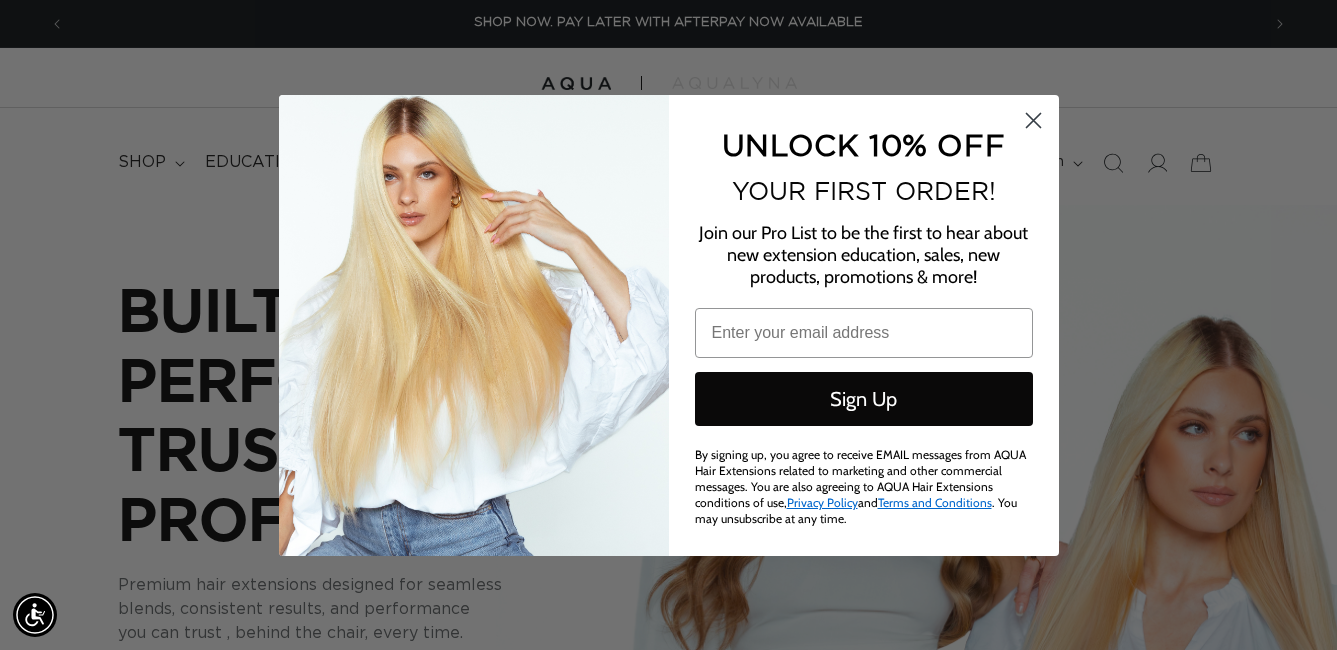 click 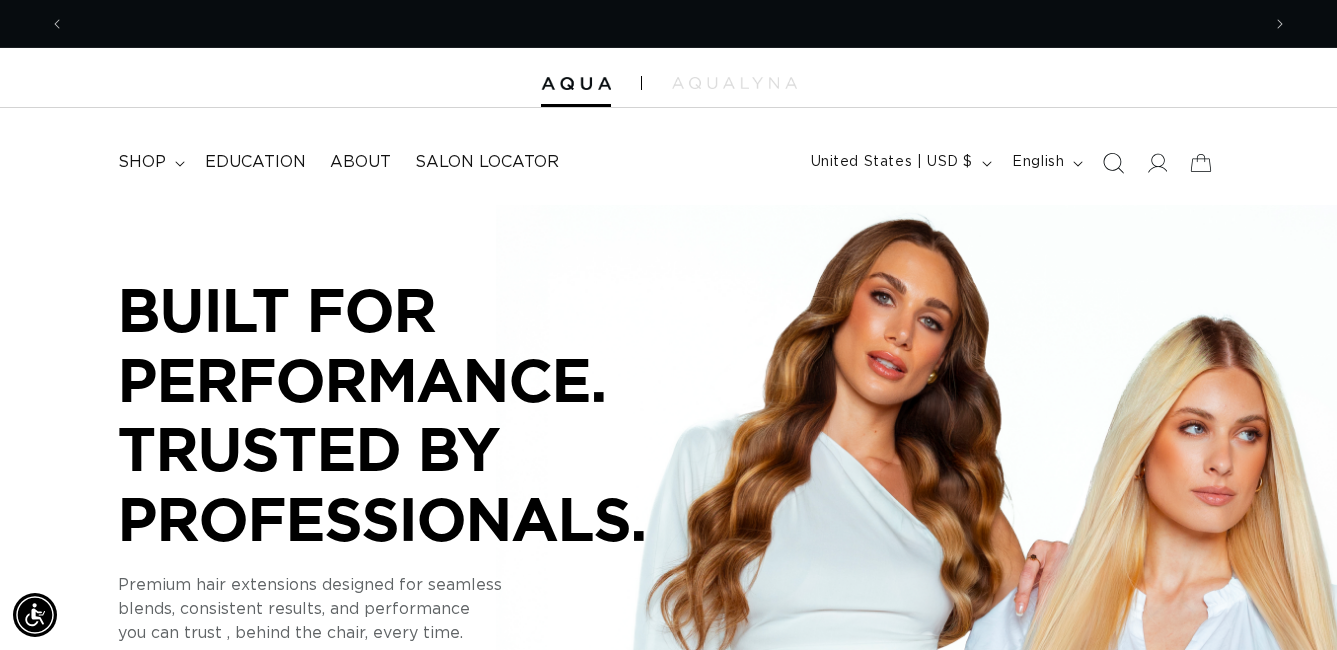 scroll, scrollTop: 0, scrollLeft: 2390, axis: horizontal 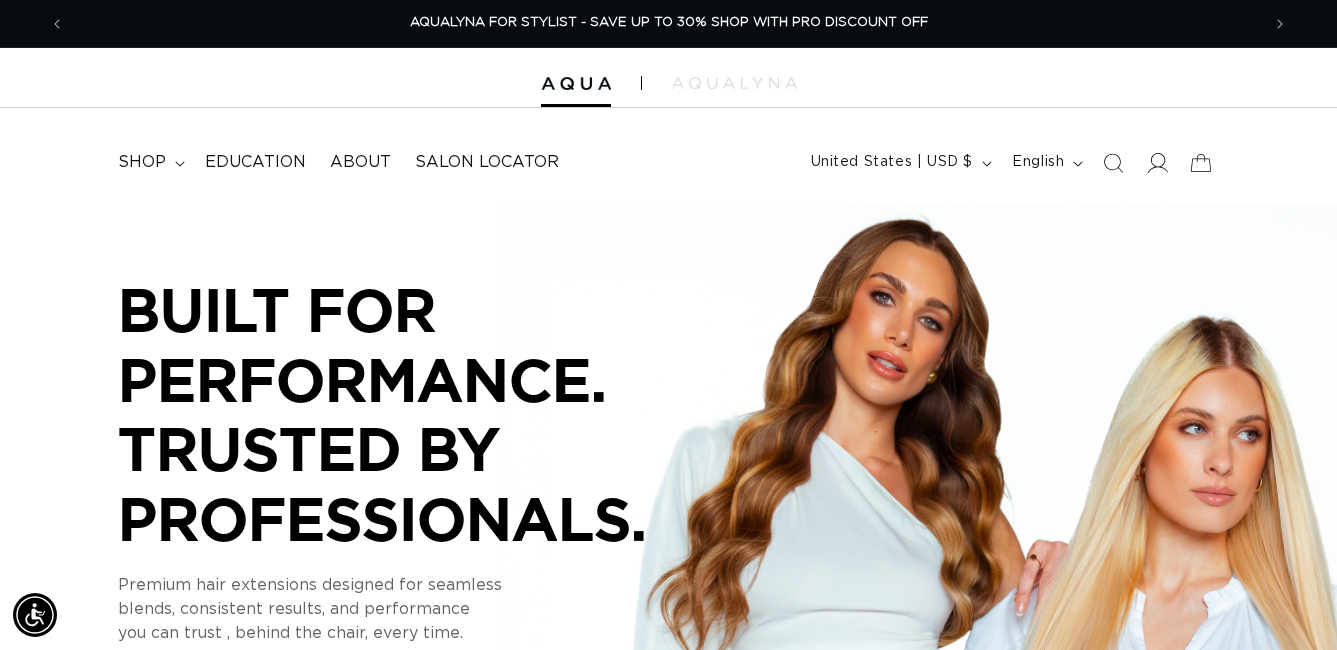 click 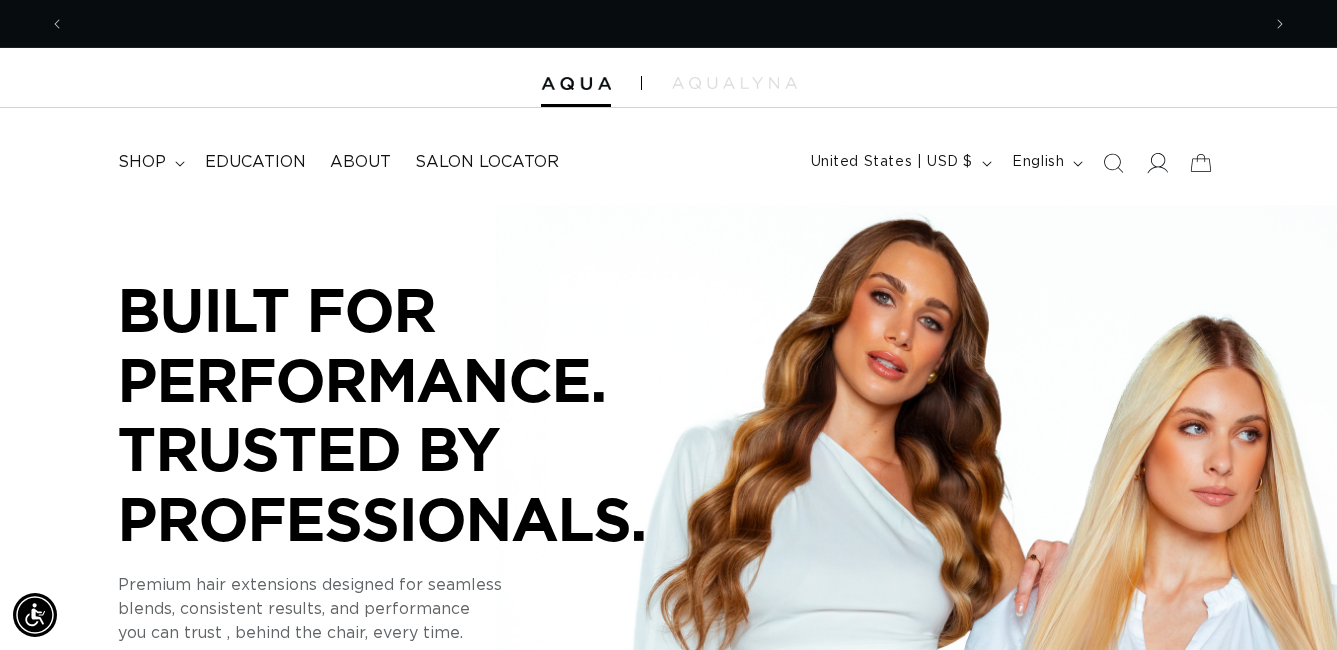 scroll, scrollTop: 0, scrollLeft: 0, axis: both 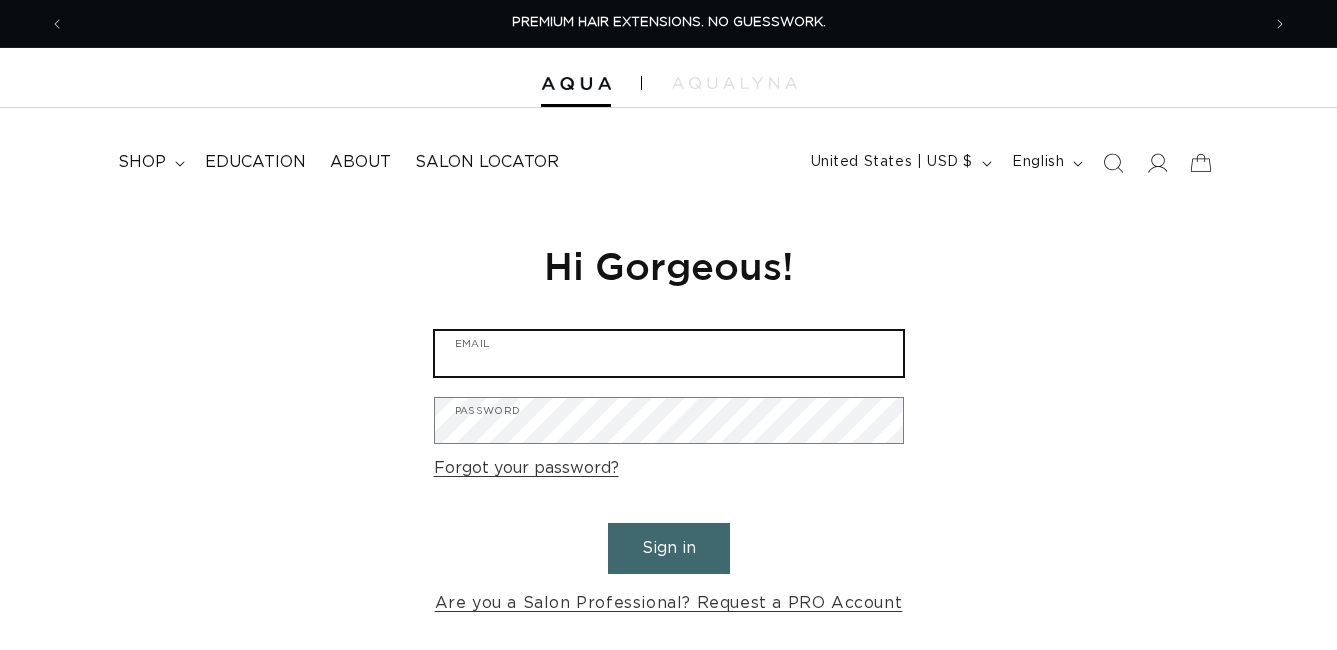 click on "Email" at bounding box center [669, 353] 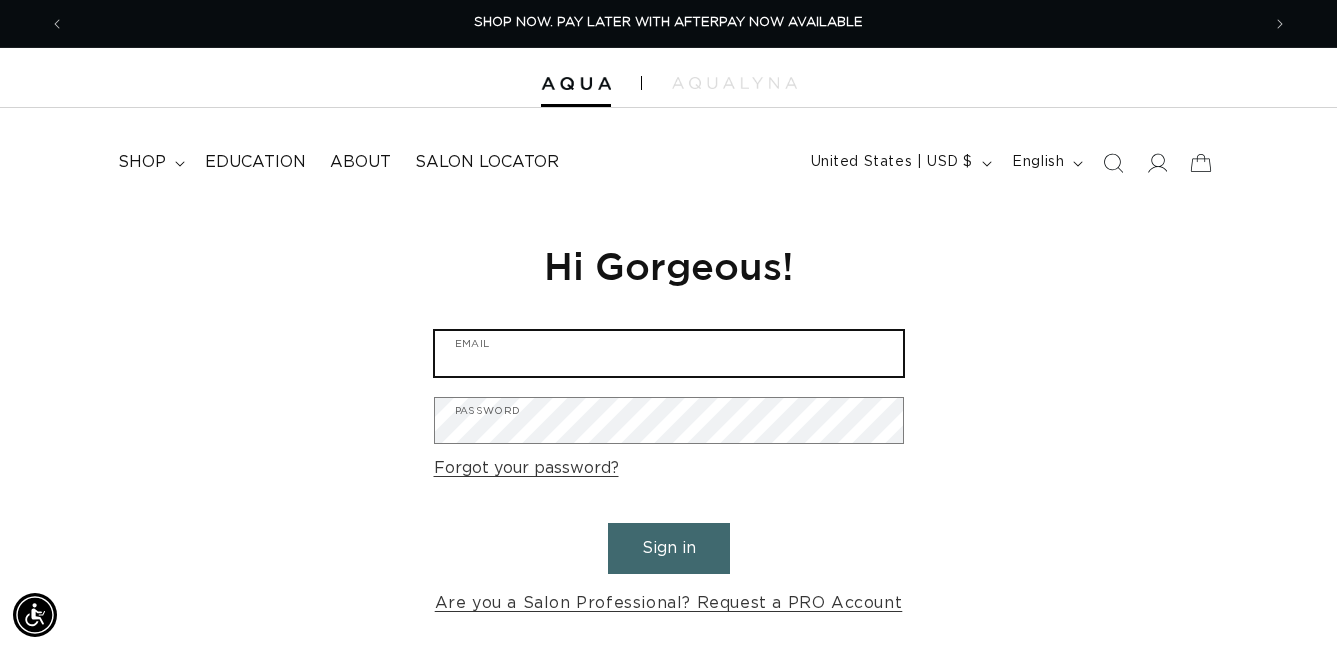 type on "etyme94@gmail.com" 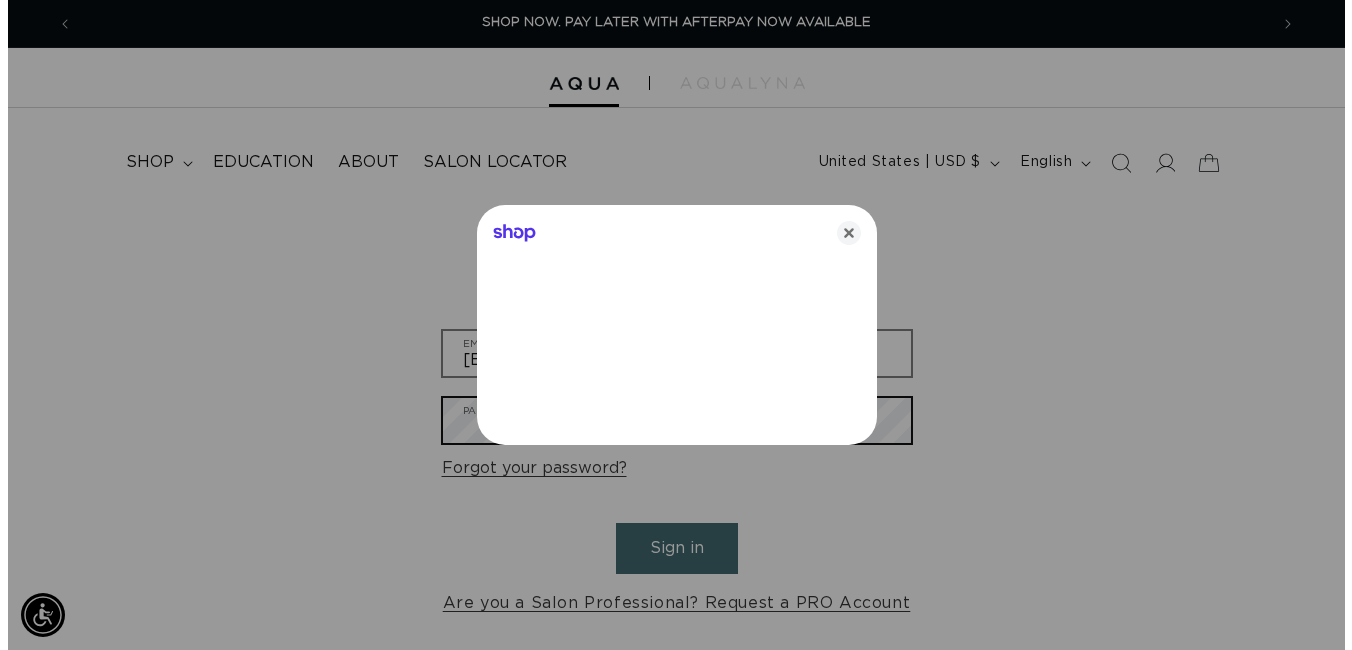 scroll, scrollTop: 0, scrollLeft: 1210, axis: horizontal 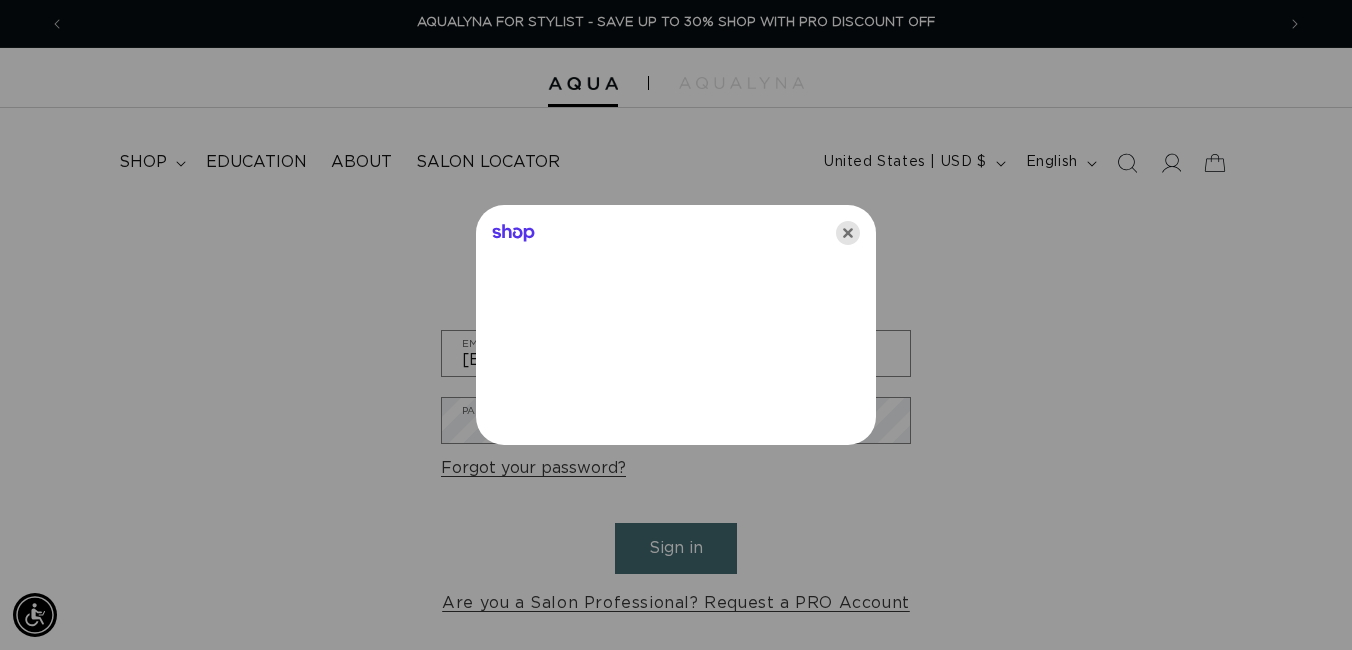 click 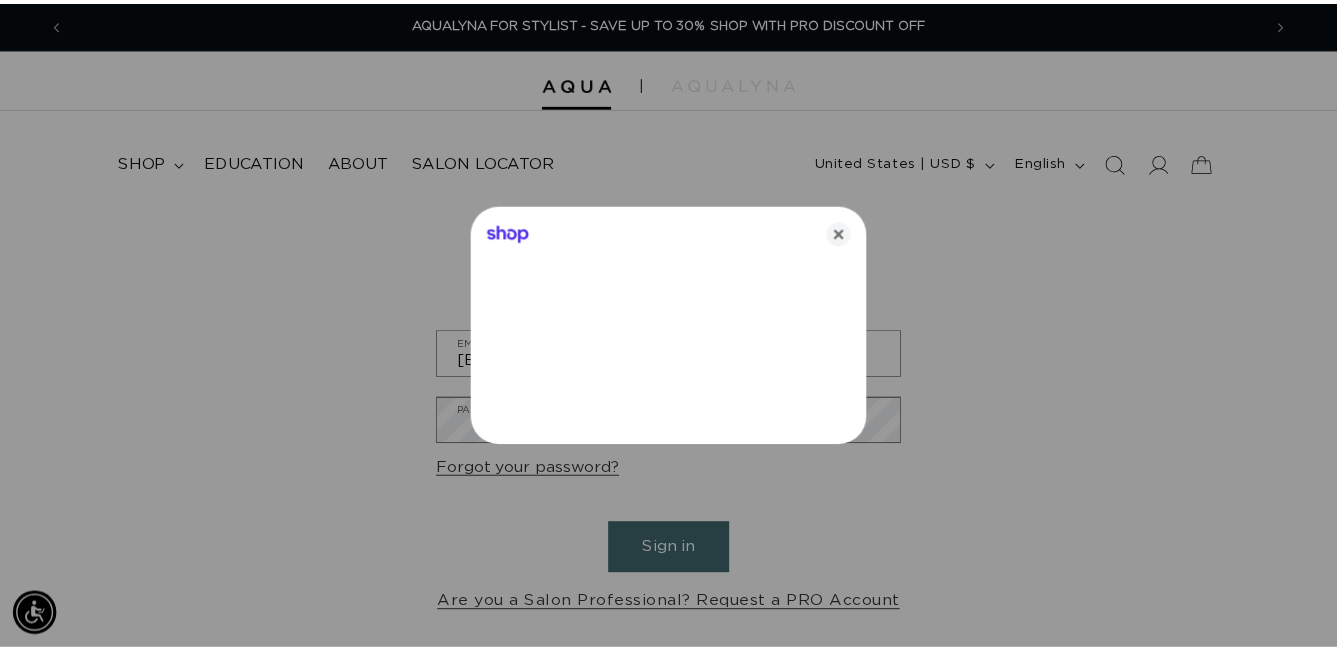 scroll, scrollTop: 0, scrollLeft: 2390, axis: horizontal 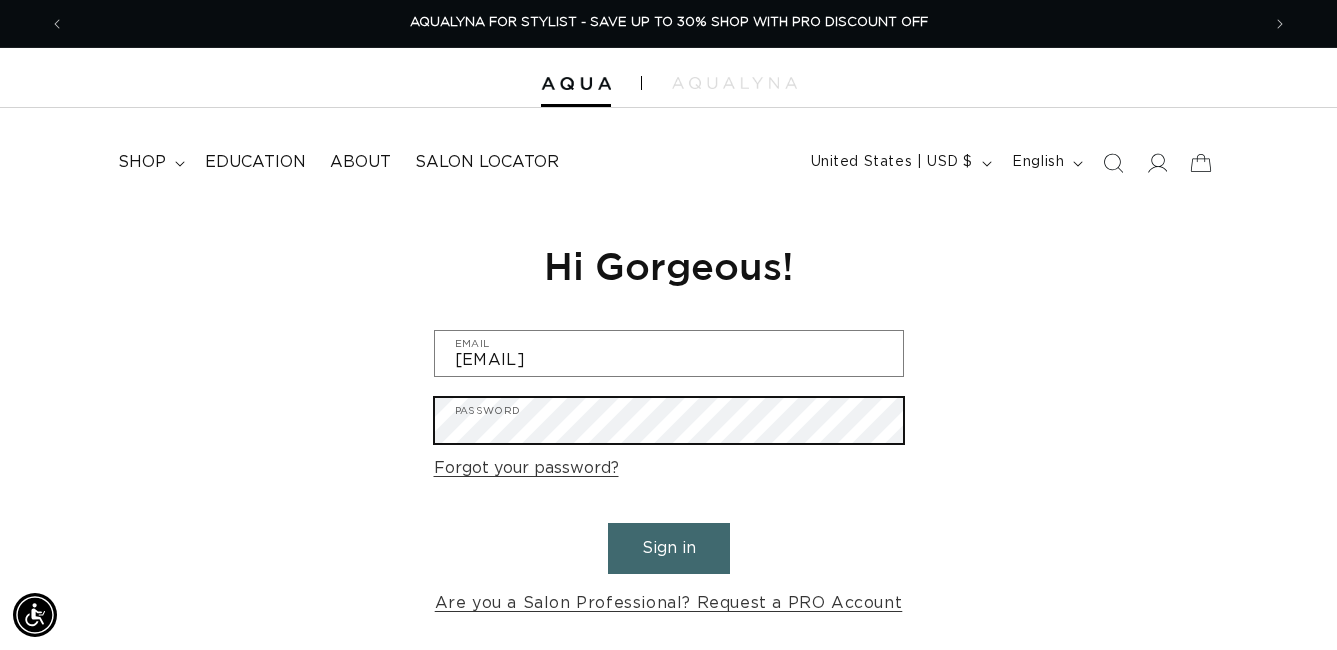 click on "Sign in" at bounding box center [669, 548] 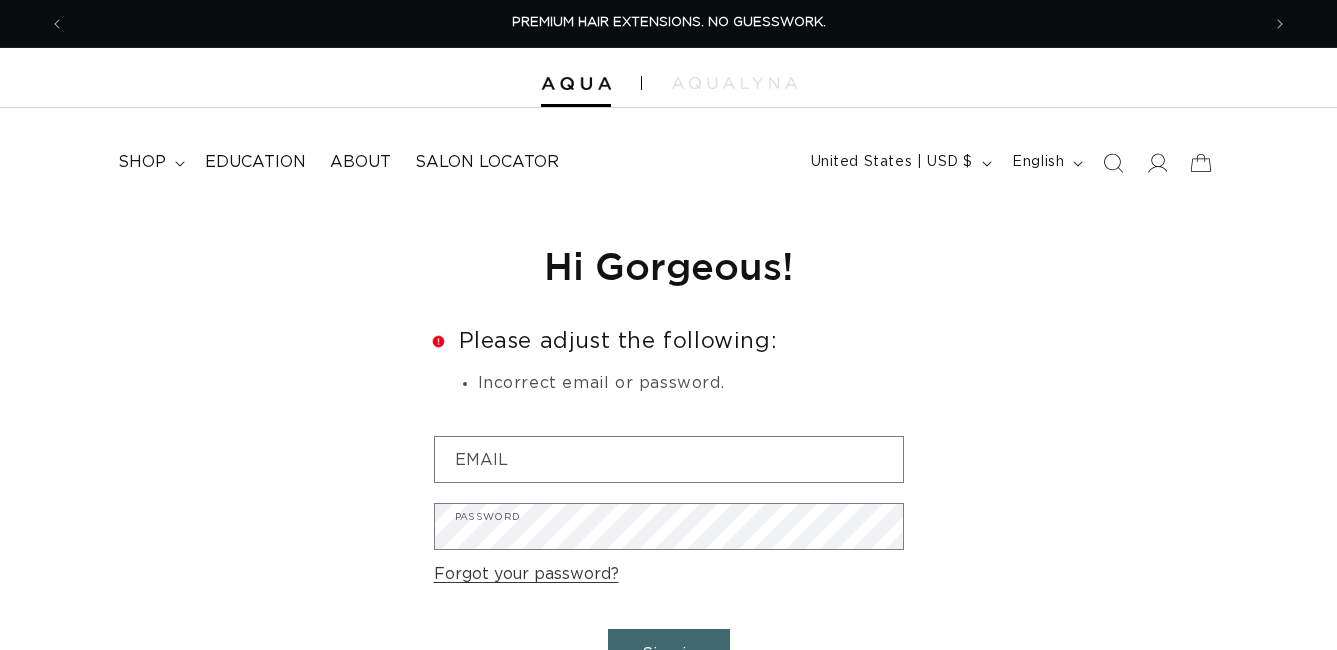 scroll, scrollTop: 0, scrollLeft: 0, axis: both 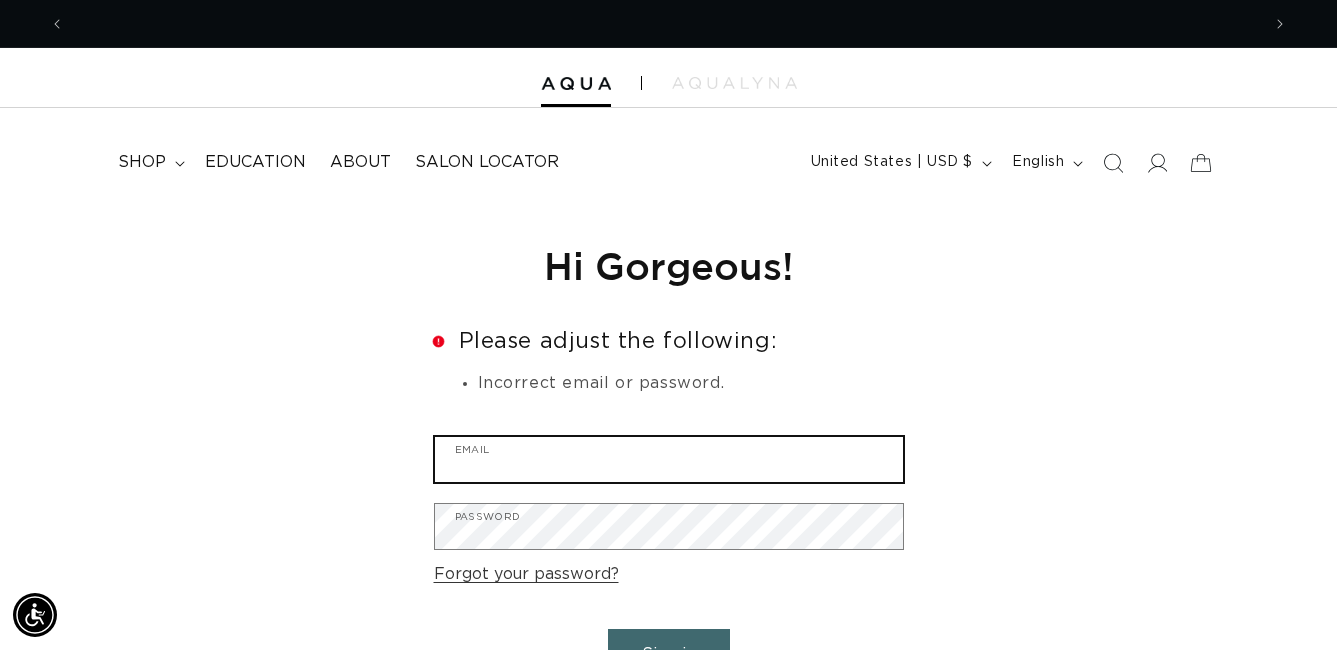 click on "Email" at bounding box center [669, 459] 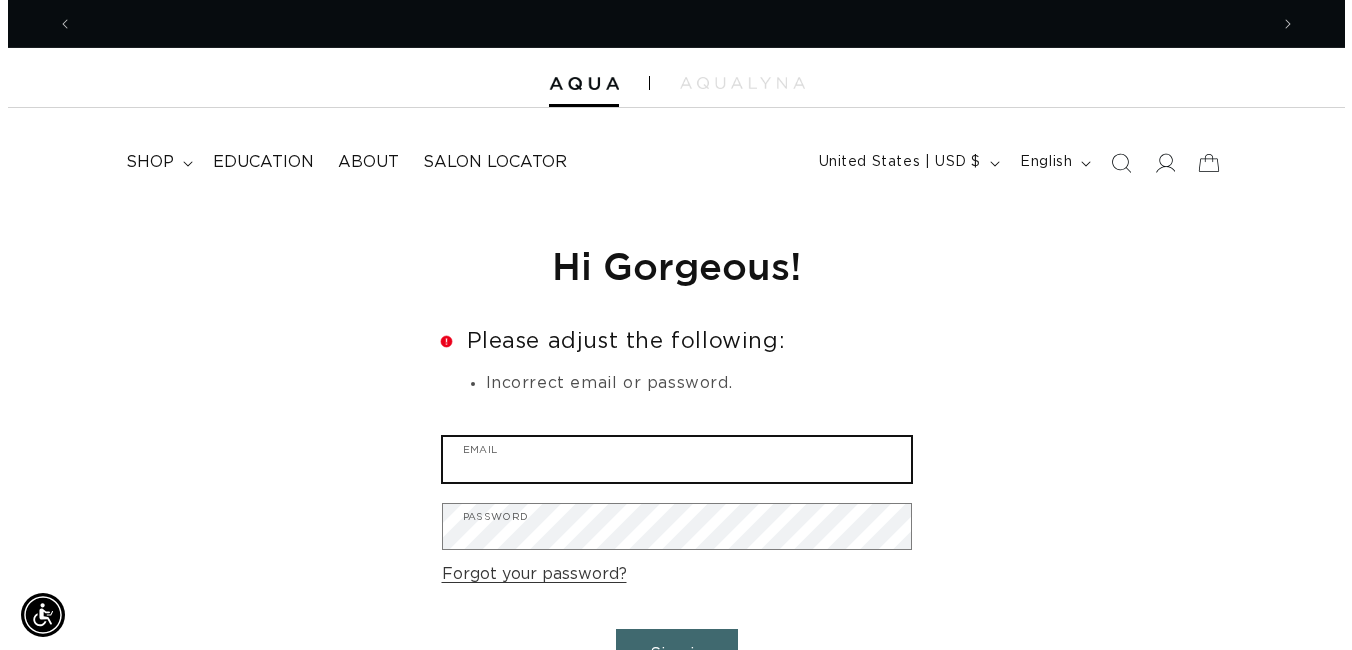 scroll, scrollTop: 0, scrollLeft: 2390, axis: horizontal 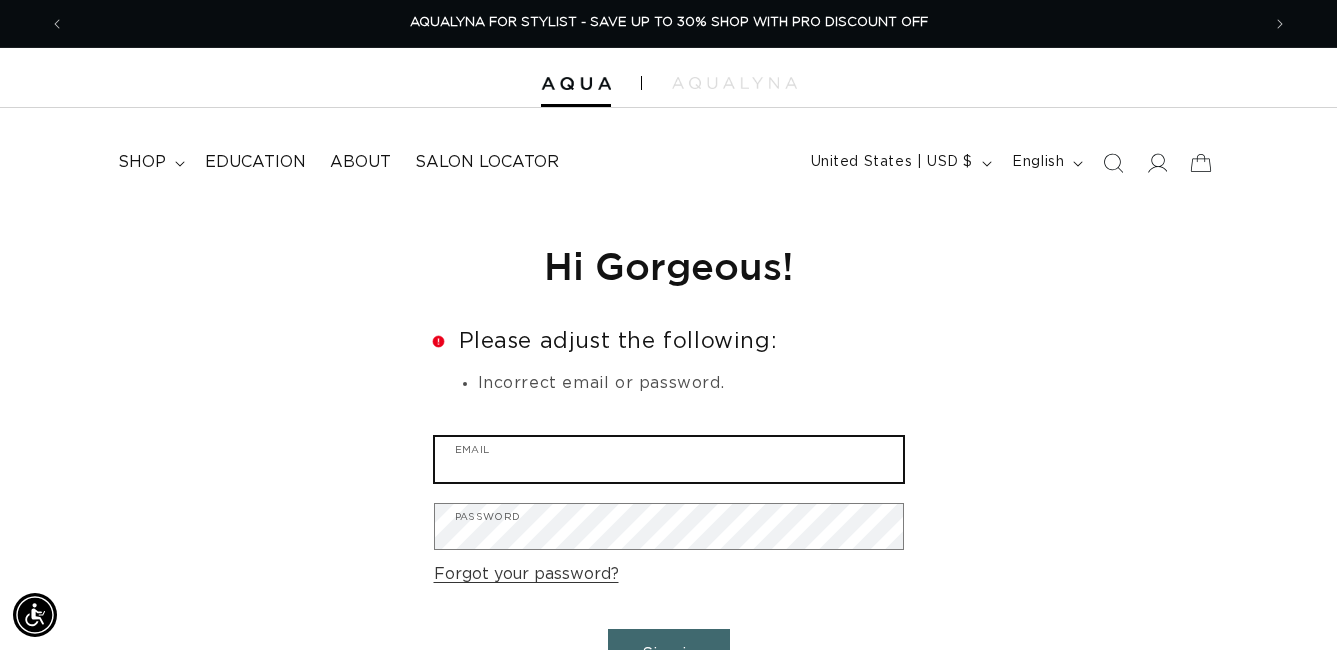 type on "etyme94@gmail.com" 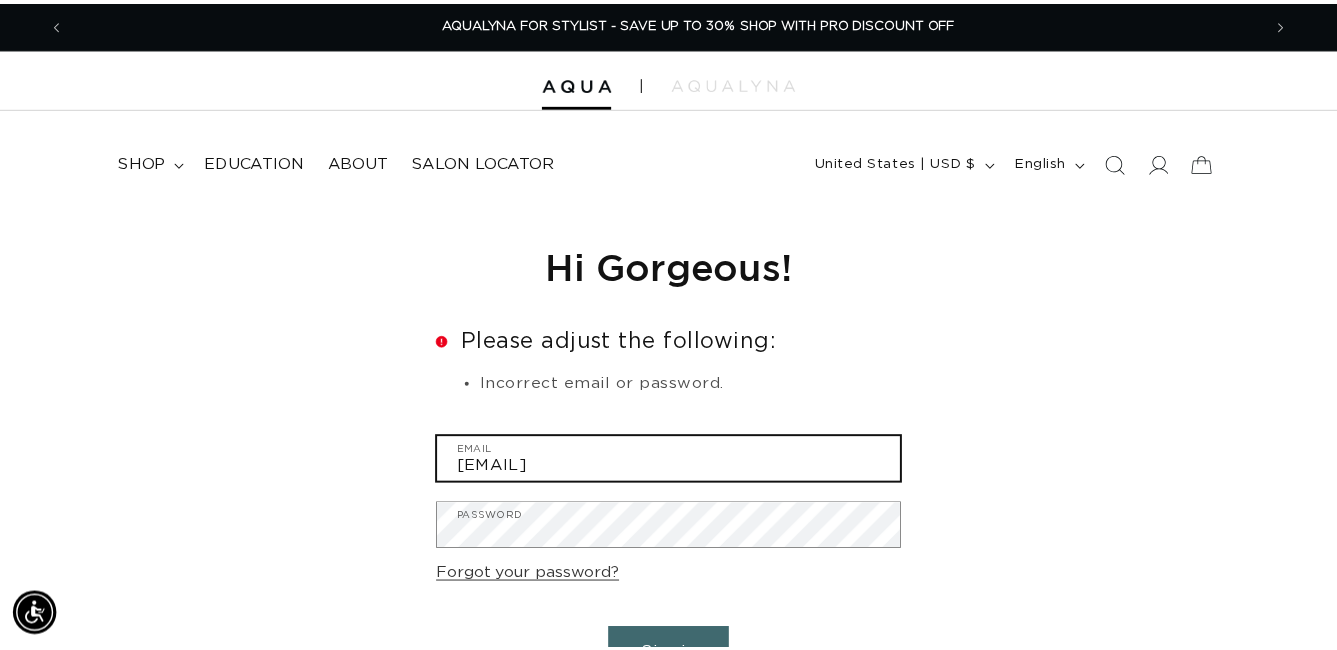 scroll, scrollTop: 0, scrollLeft: 2420, axis: horizontal 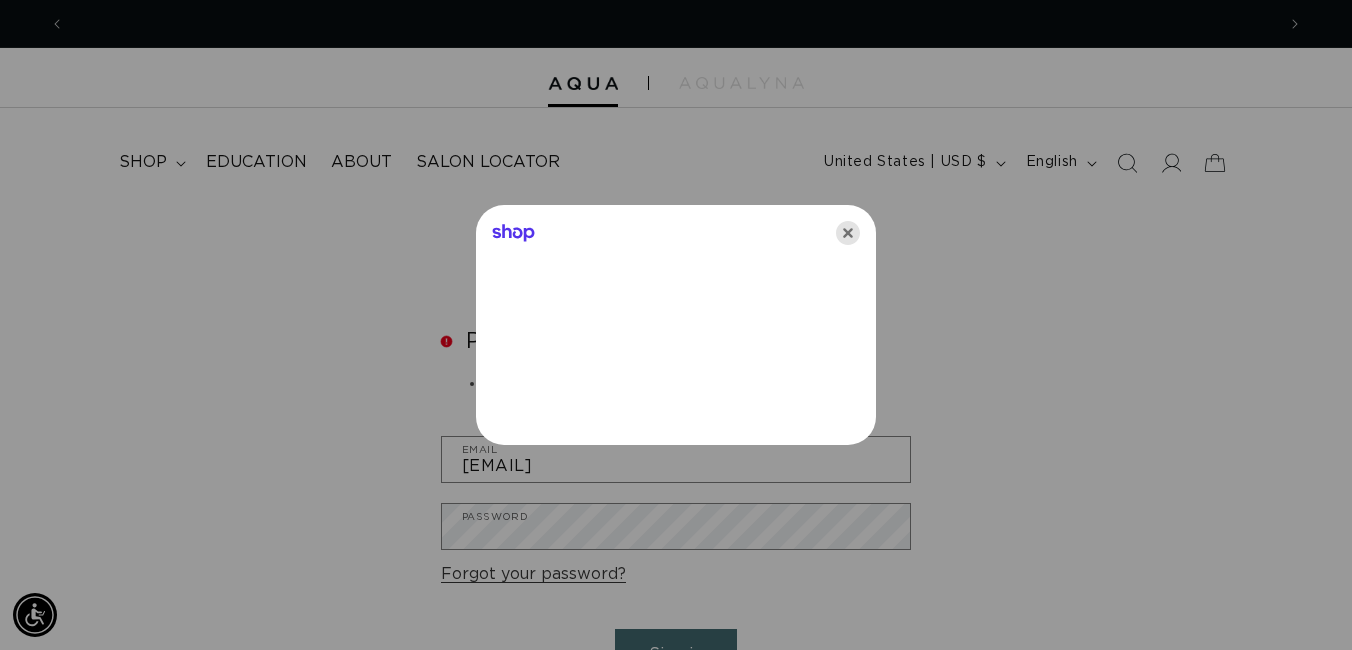 click 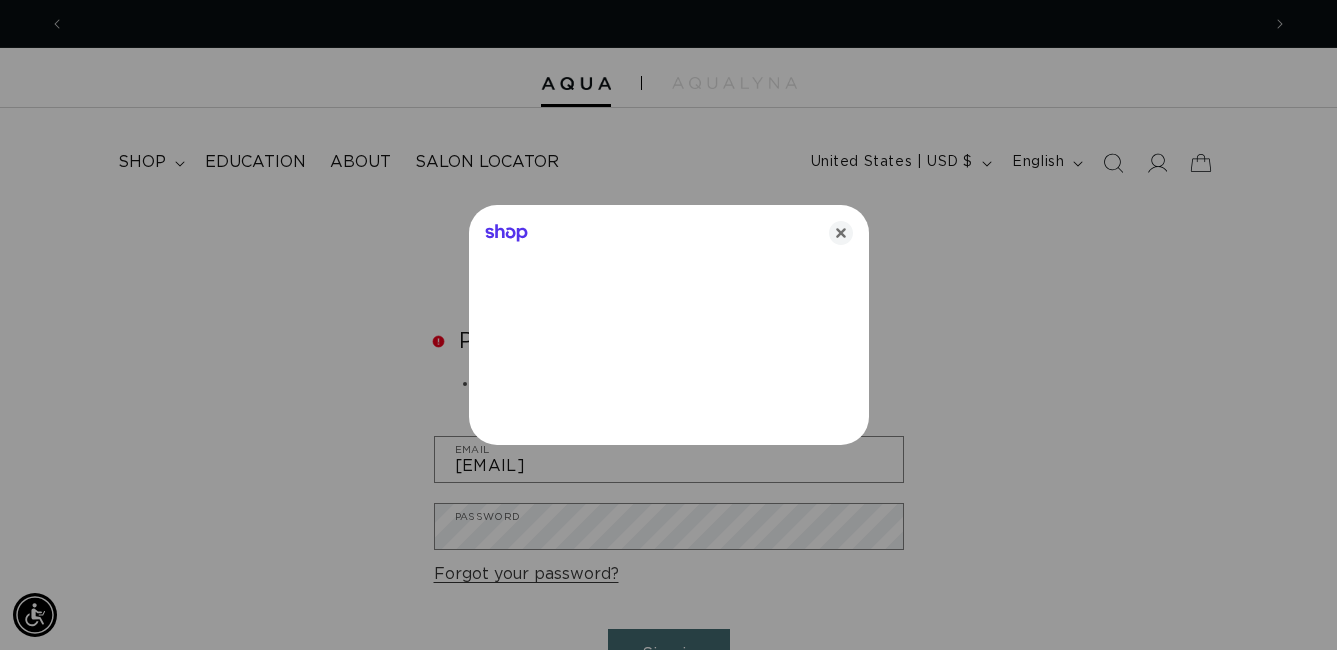 scroll, scrollTop: 0, scrollLeft: 0, axis: both 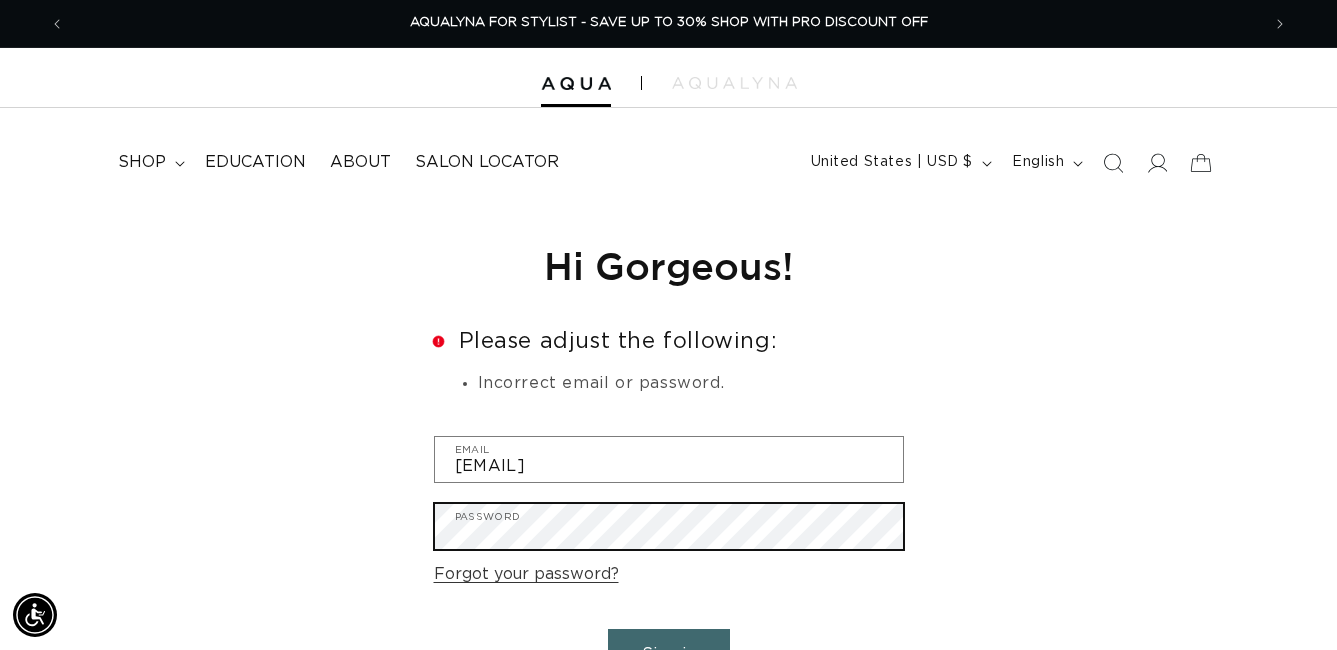 click on "Sign in" at bounding box center (669, 654) 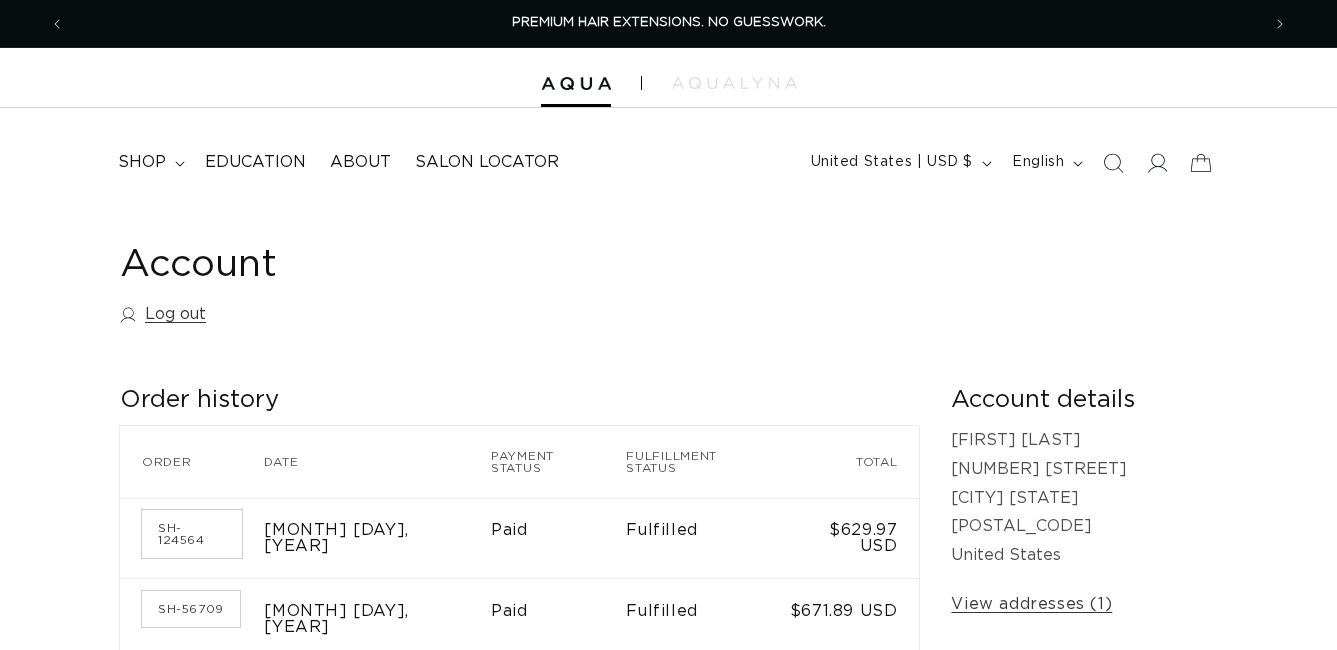 scroll, scrollTop: 0, scrollLeft: 0, axis: both 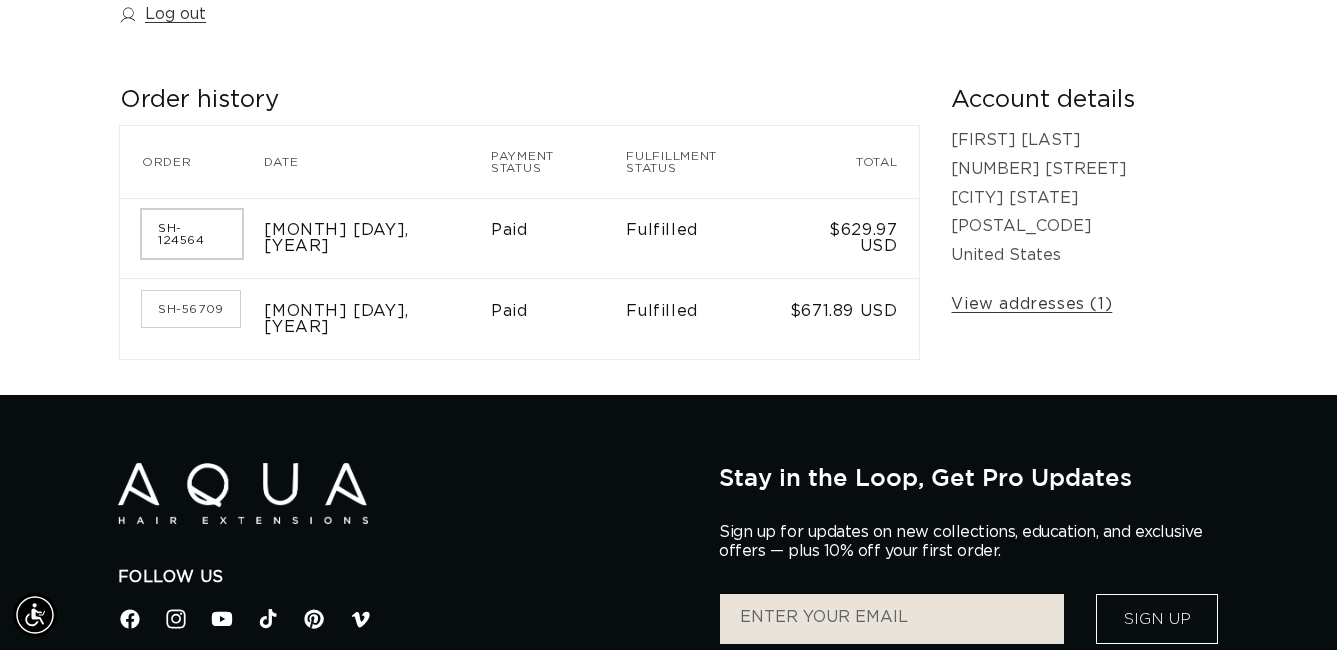 click on "SH-124564" at bounding box center [192, 234] 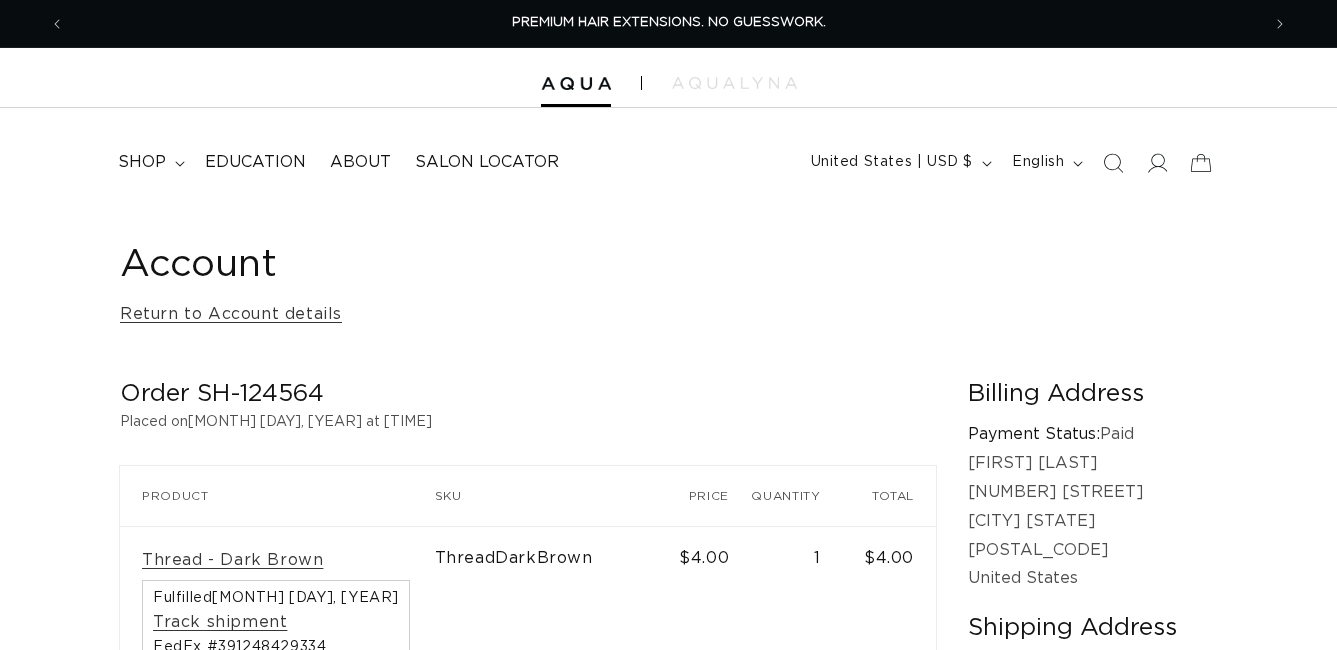 scroll, scrollTop: 0, scrollLeft: 0, axis: both 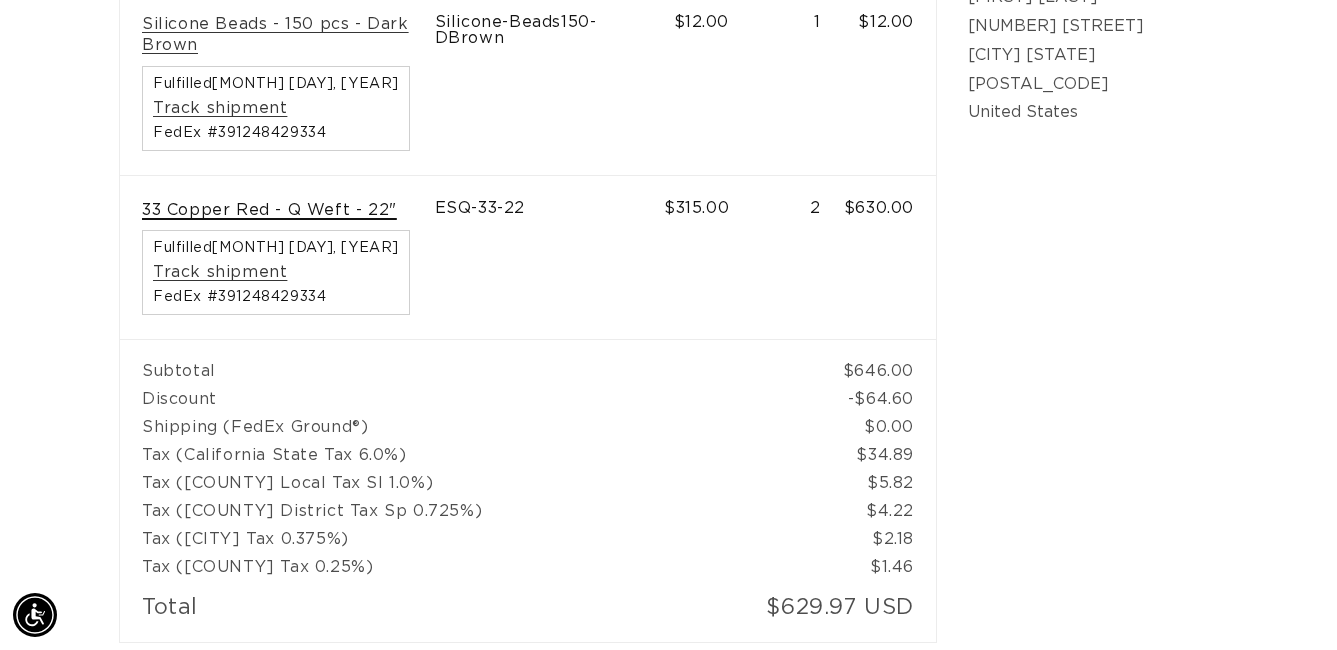 click on "33 Copper Red - Q Weft - 22"" at bounding box center (269, 210) 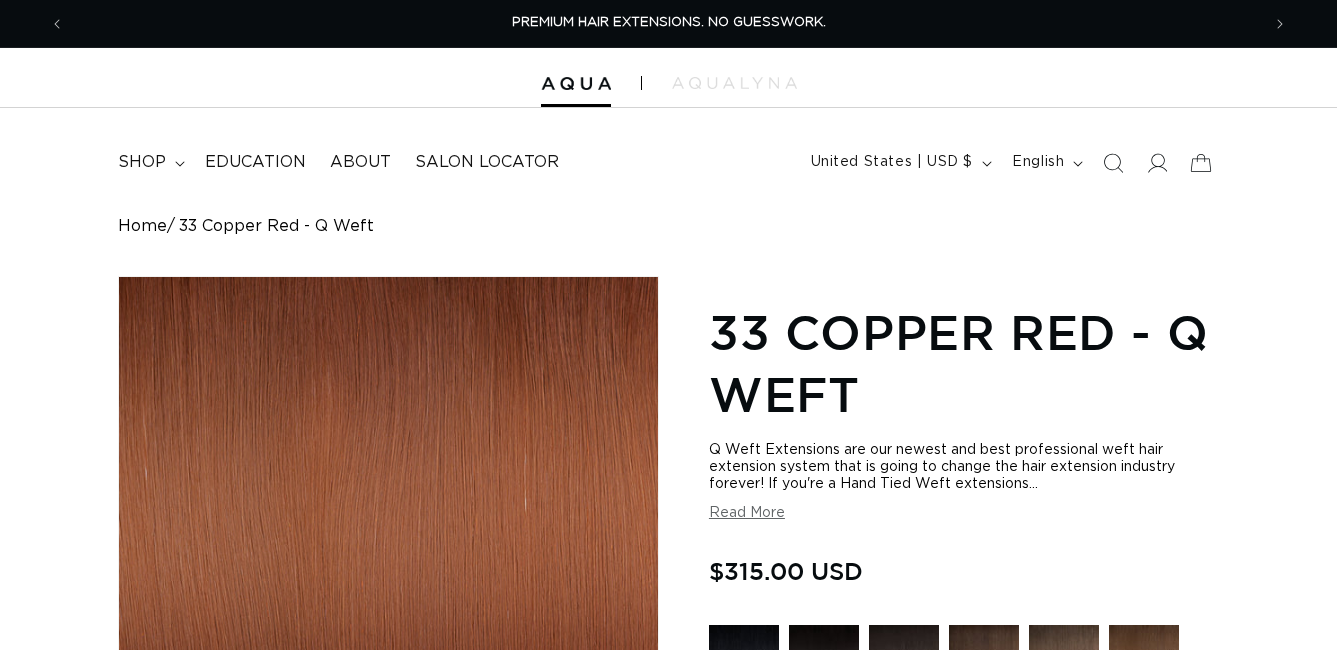 scroll, scrollTop: 0, scrollLeft: 0, axis: both 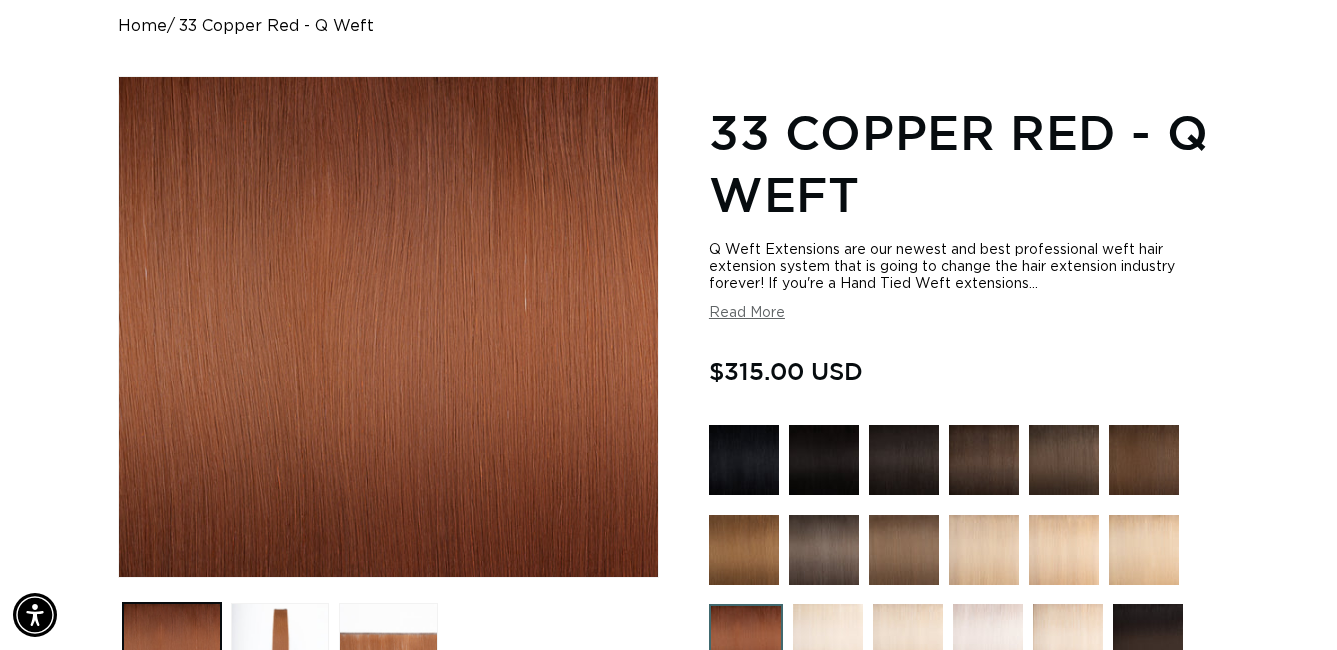 click at bounding box center [744, 460] 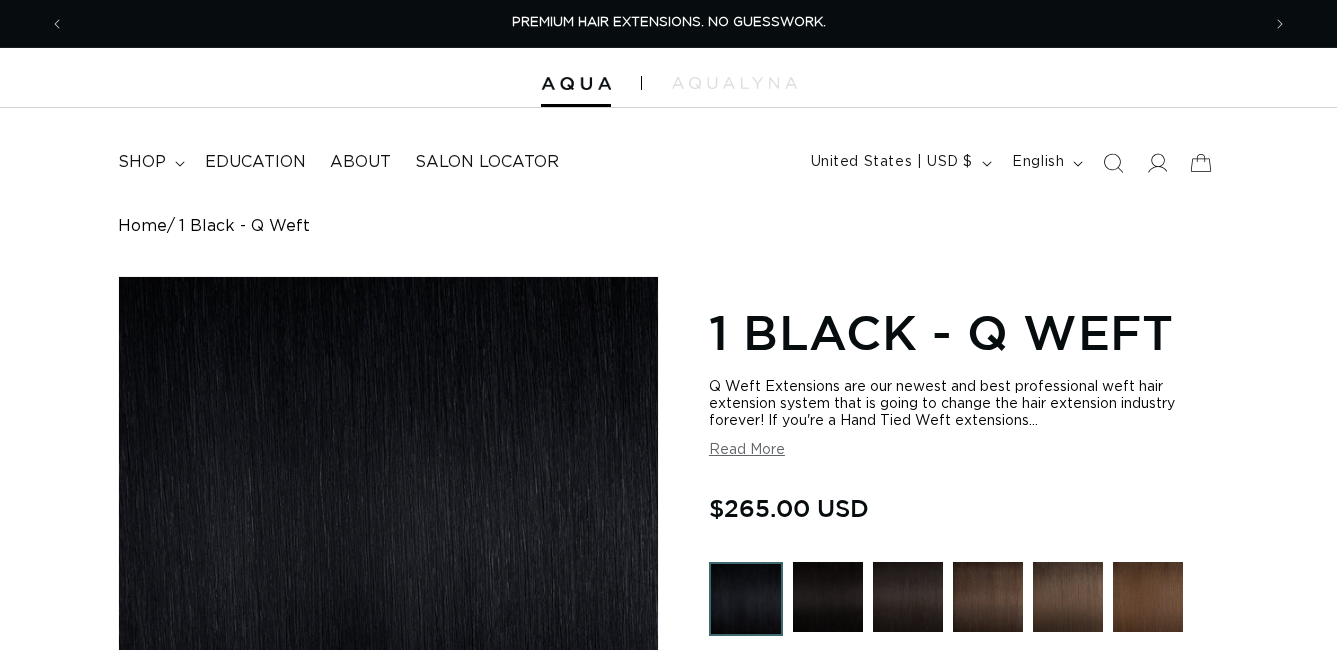 scroll, scrollTop: 296, scrollLeft: 0, axis: vertical 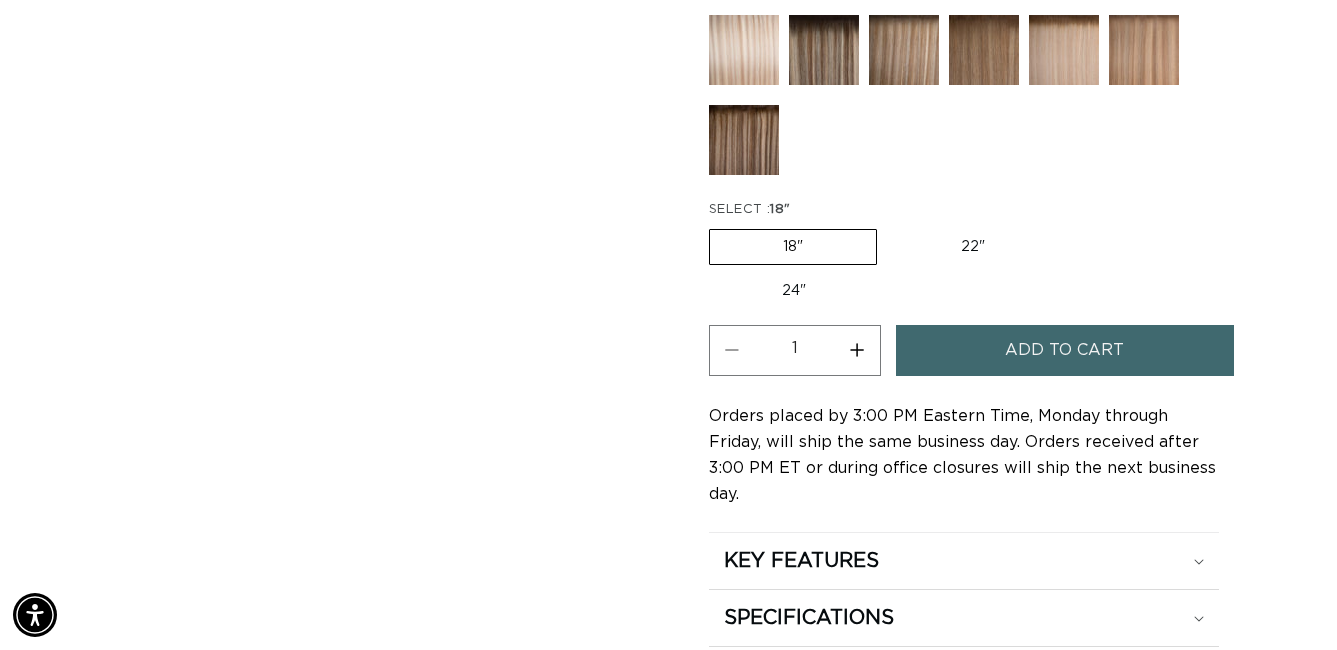 click on "22" Variant sold out or unavailable" at bounding box center (973, 247) 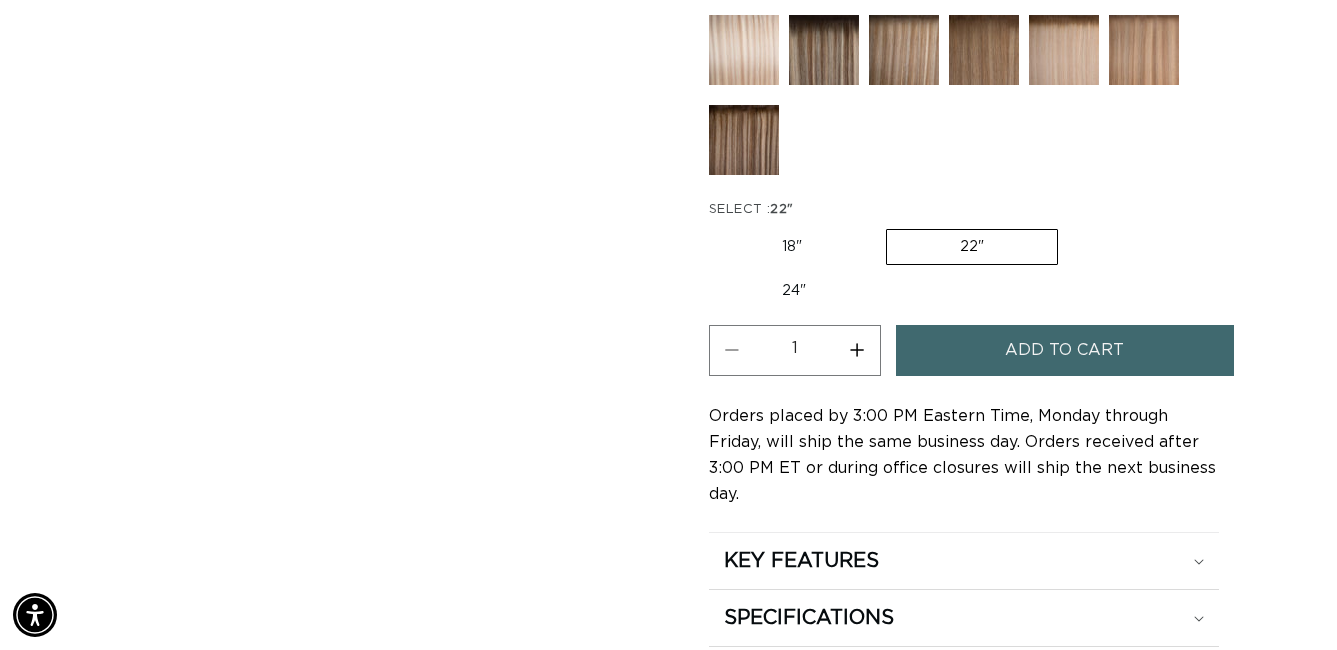 click on "Increase quantity for 1 Black - Q Weft" at bounding box center (857, 350) 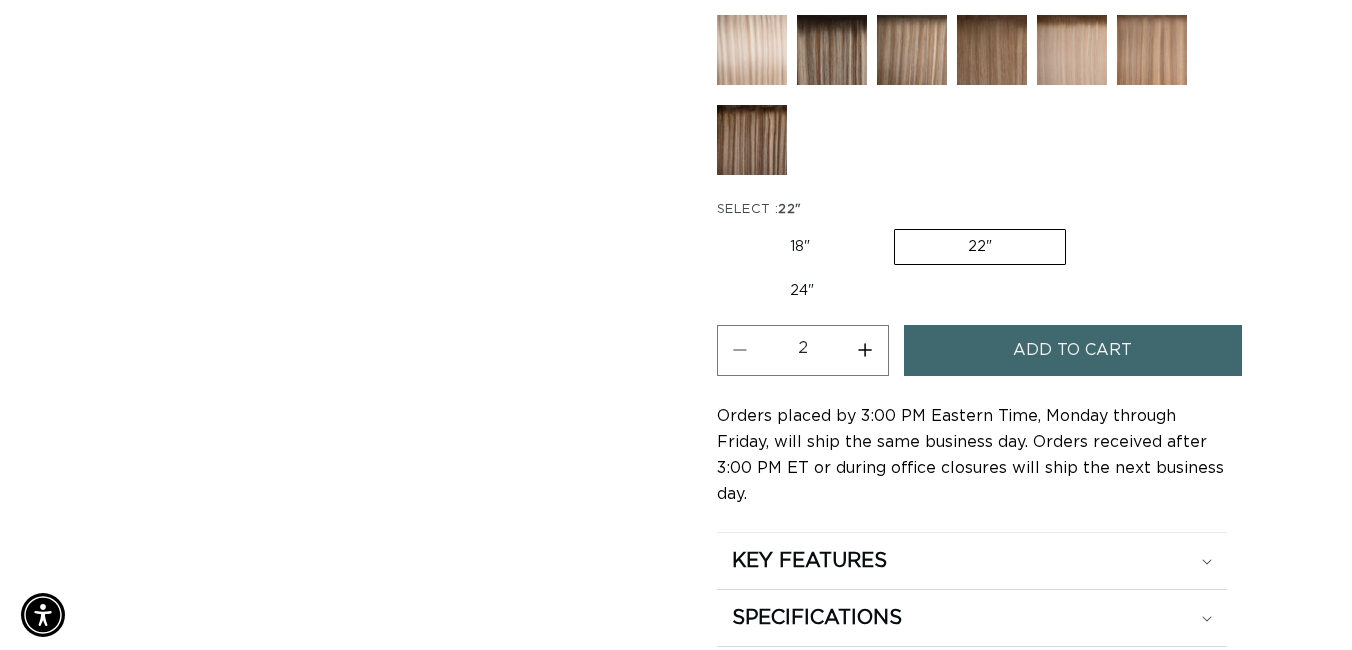scroll, scrollTop: 0, scrollLeft: 2390, axis: horizontal 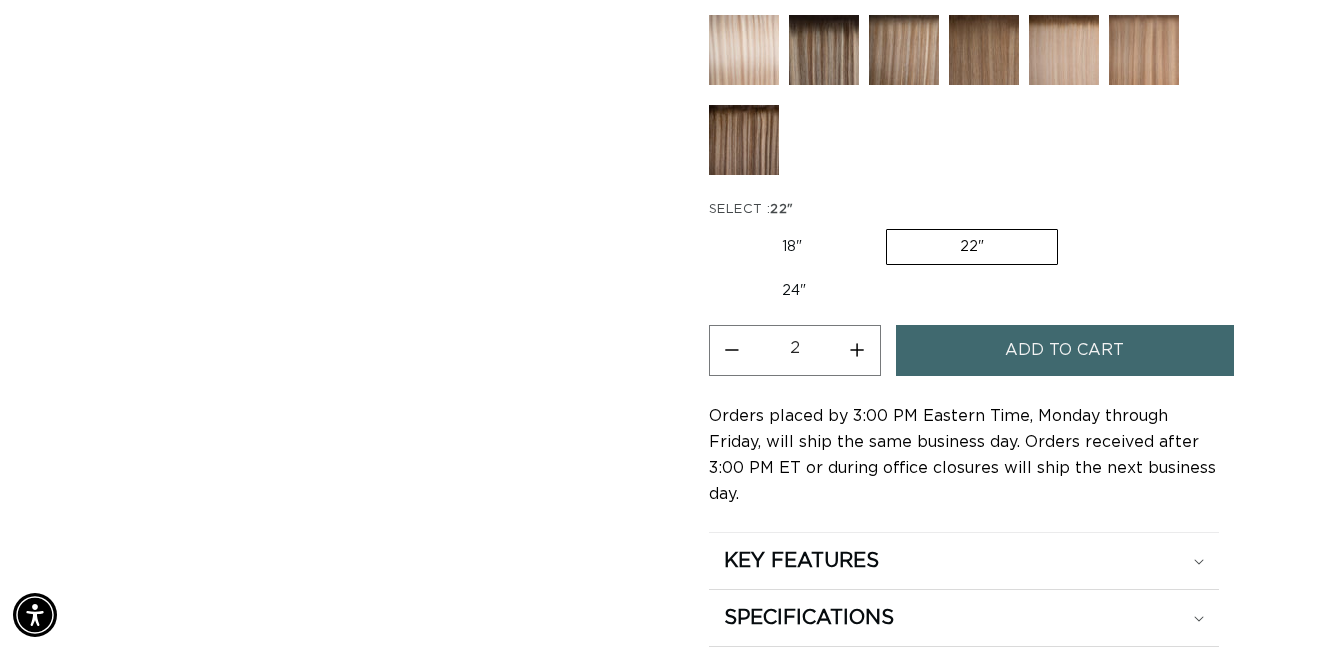 click on "Increase quantity for 1 Black - Q Weft" at bounding box center (857, 350) 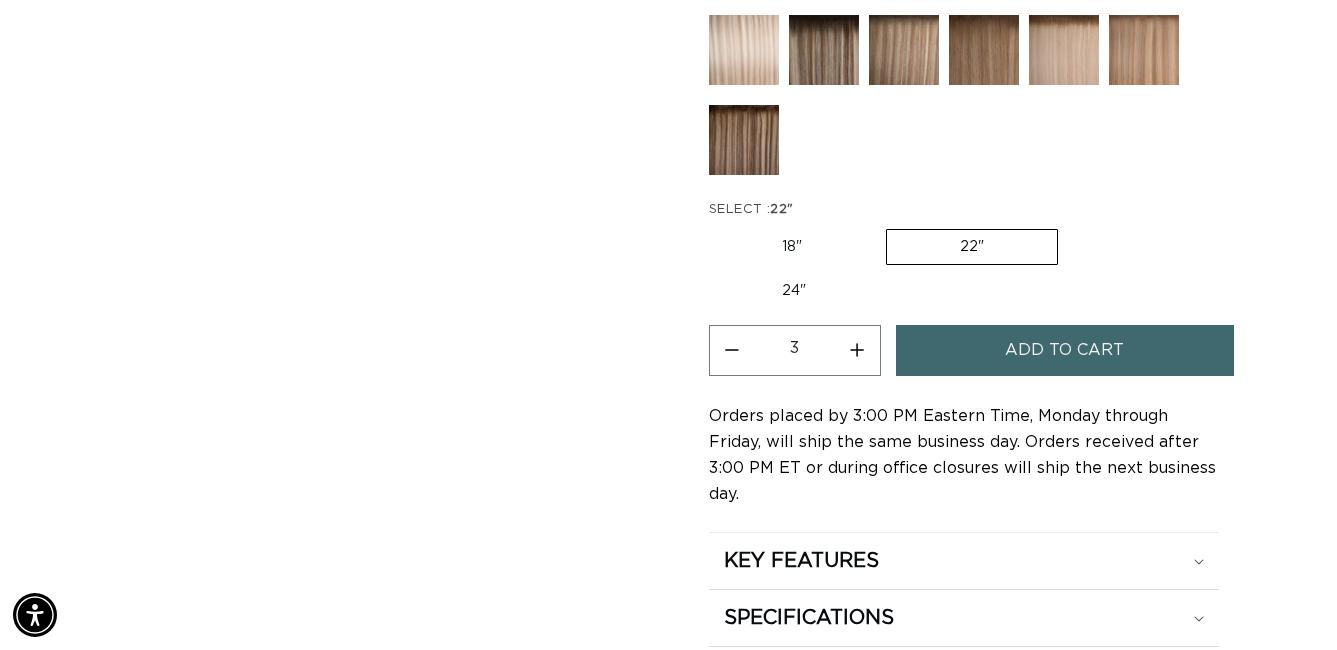 click on "Add to cart" at bounding box center [1065, 350] 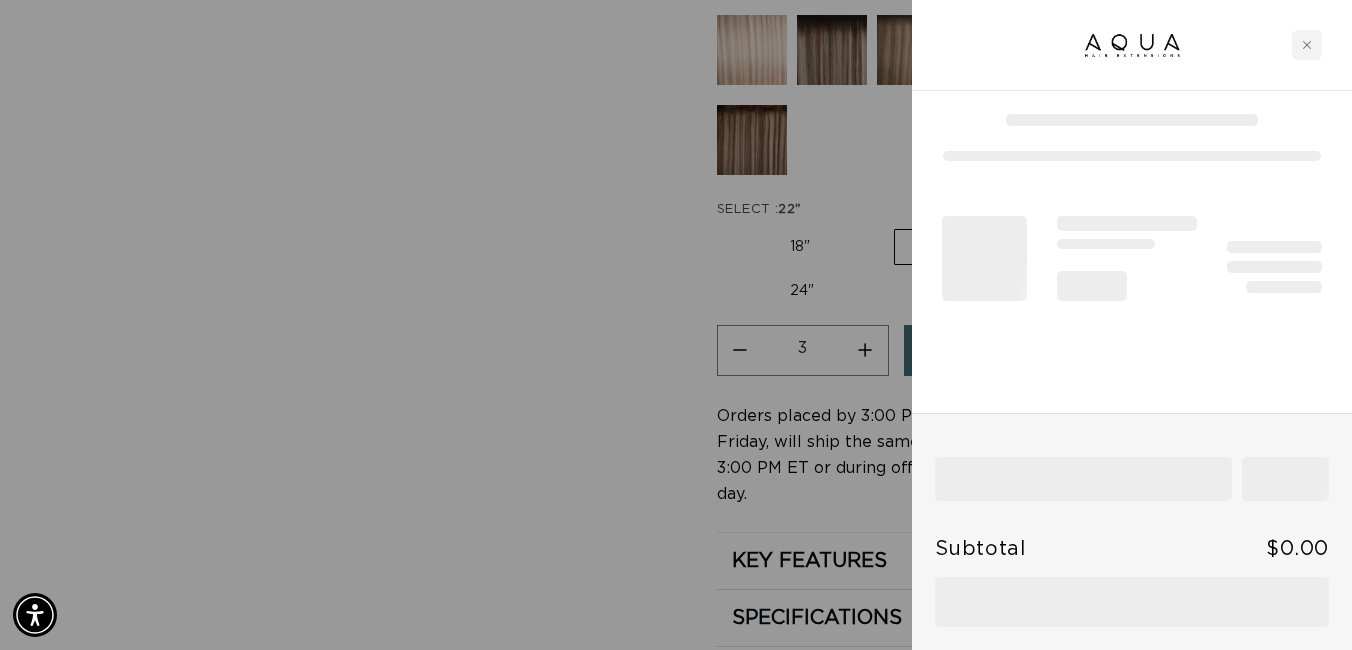 scroll, scrollTop: 0, scrollLeft: 2420, axis: horizontal 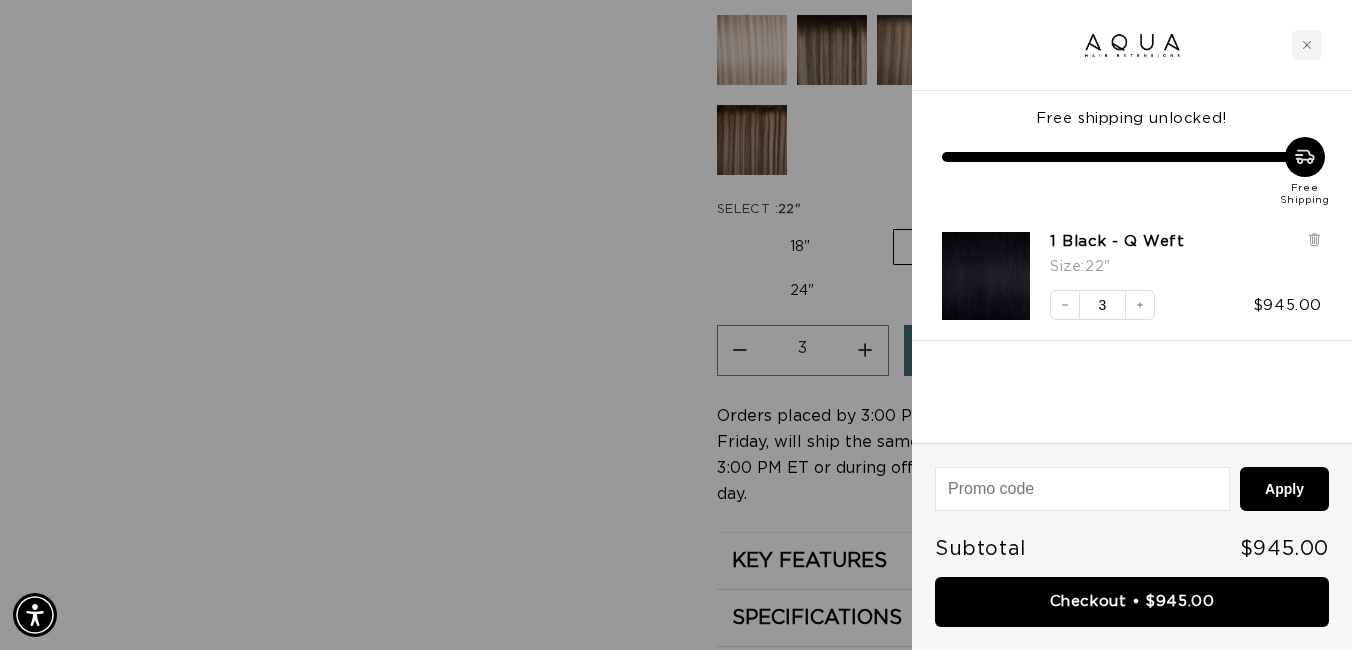 click at bounding box center [676, 325] 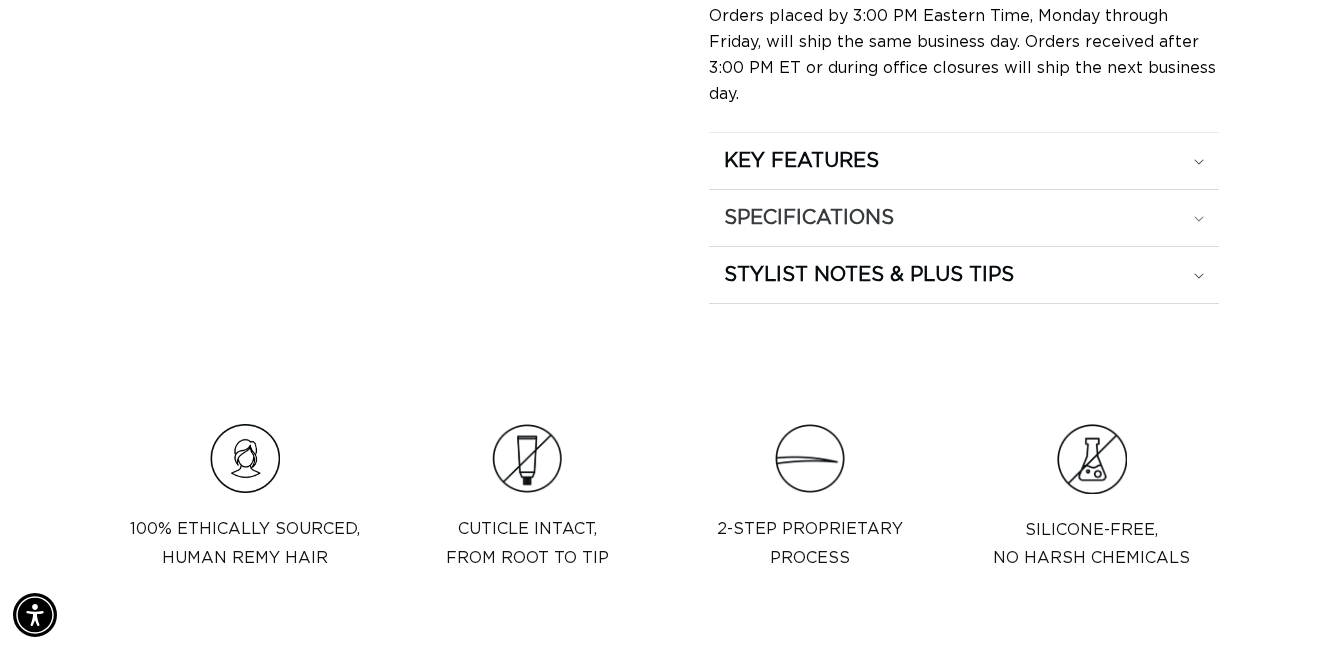 scroll, scrollTop: 1637, scrollLeft: 0, axis: vertical 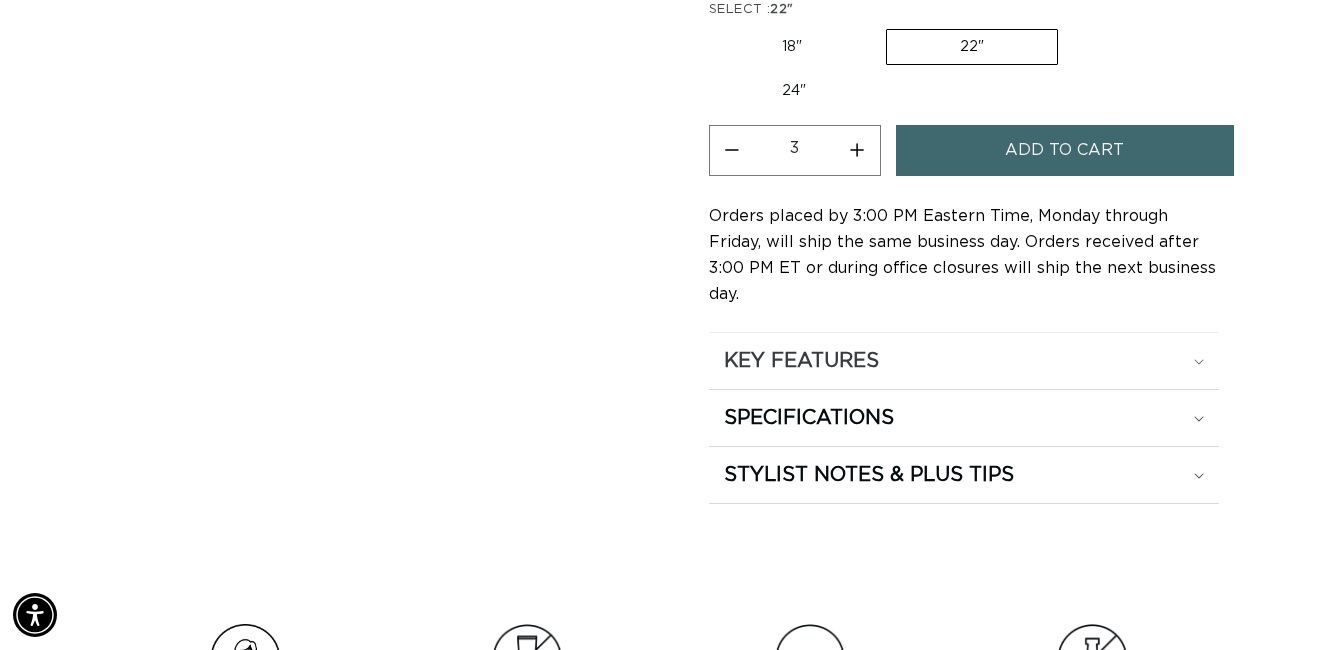 click on "KEY FEATURES" at bounding box center [964, 361] 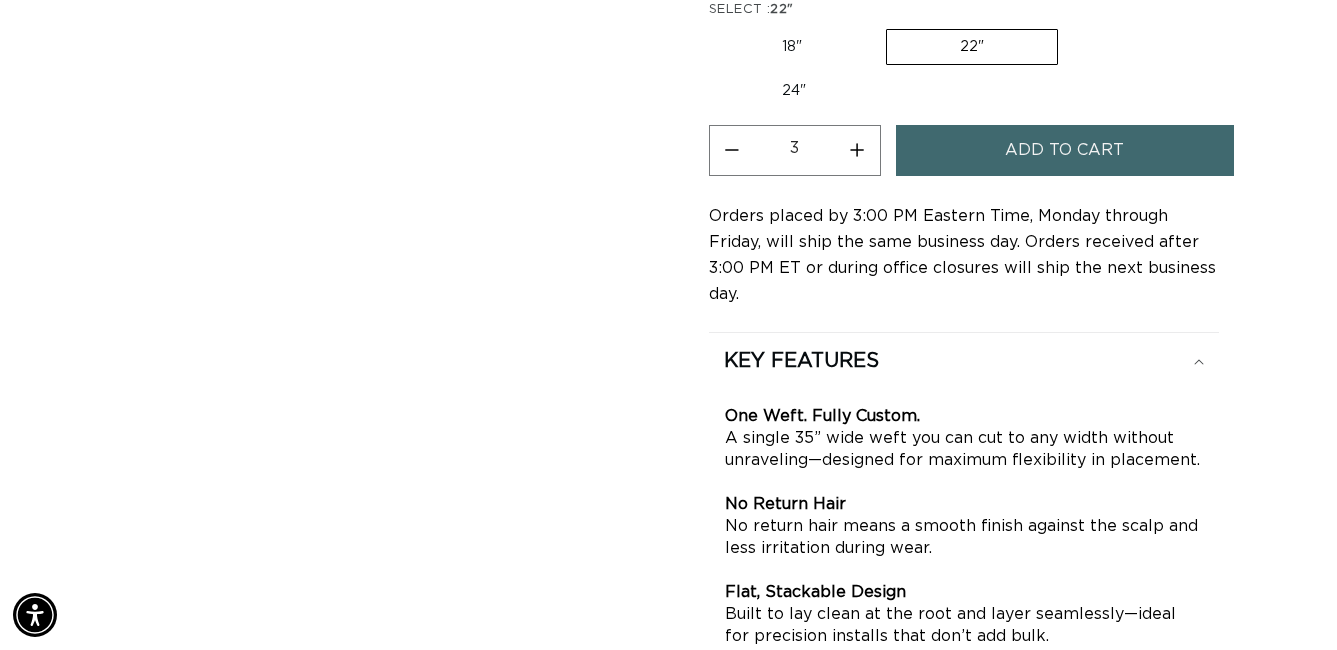 scroll, scrollTop: 1302, scrollLeft: 0, axis: vertical 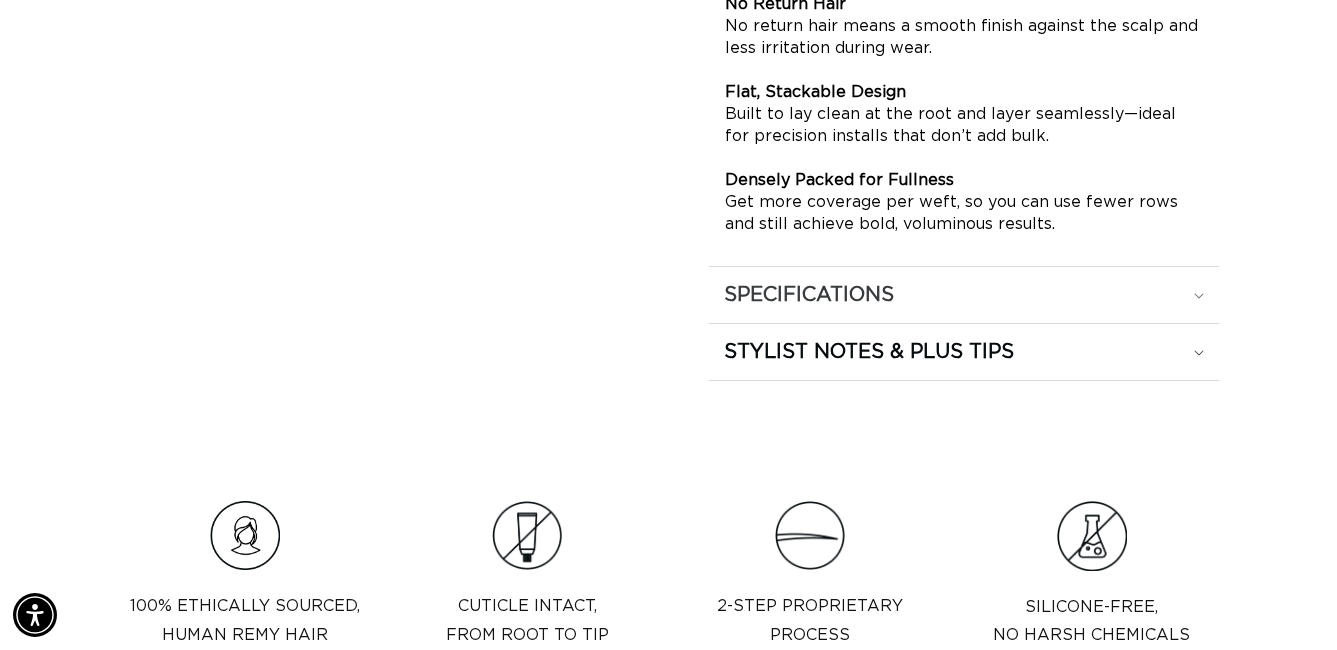 click on "SPECIFICATIONS" at bounding box center (964, -139) 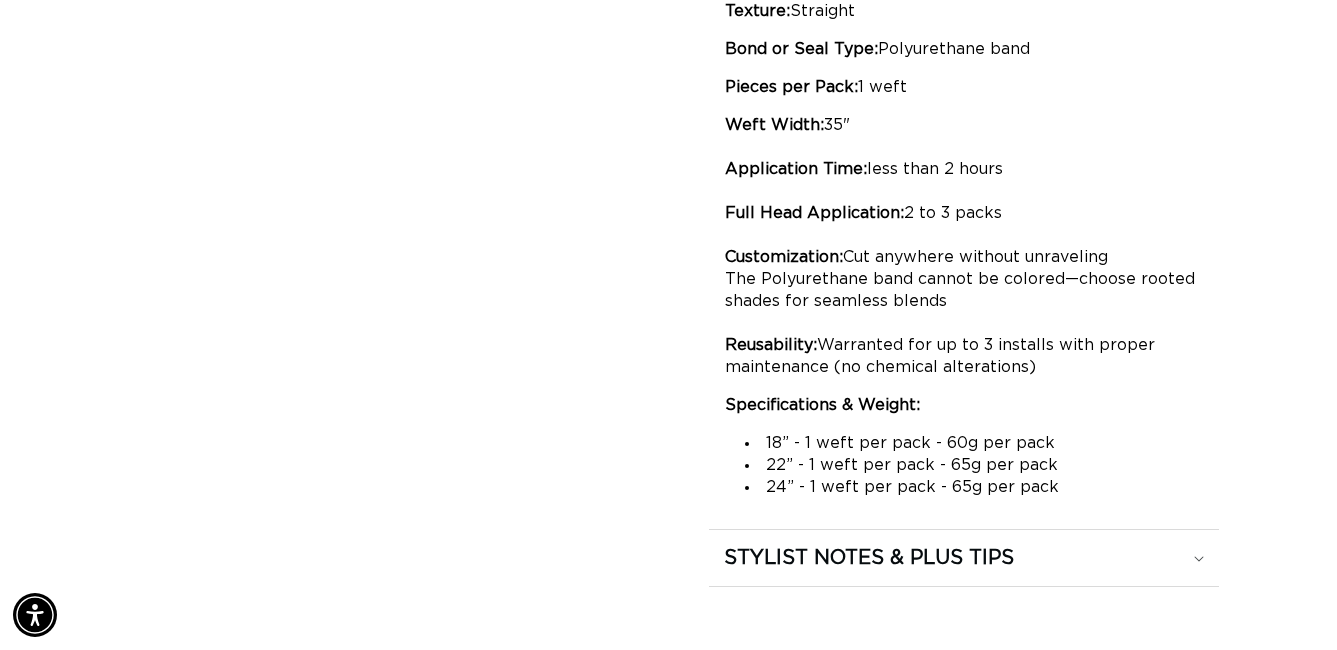 scroll, scrollTop: 0, scrollLeft: 2390, axis: horizontal 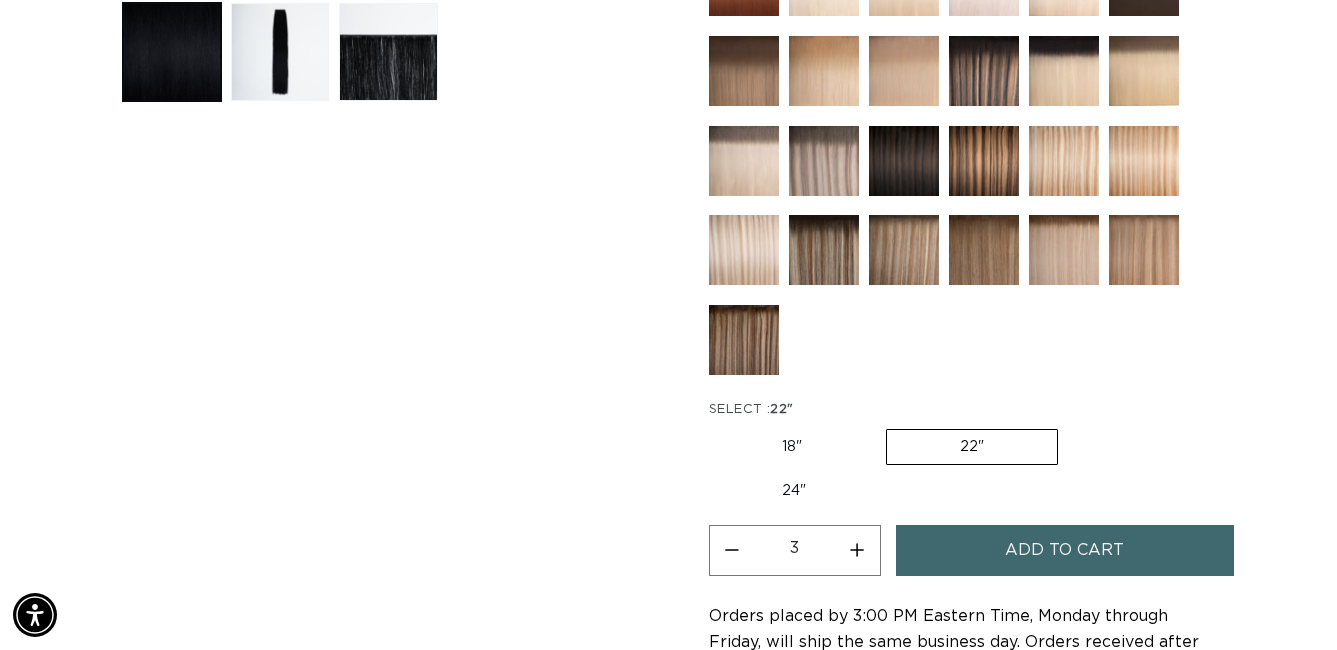 click on "18" Variant sold out or unavailable" at bounding box center (792, 447) 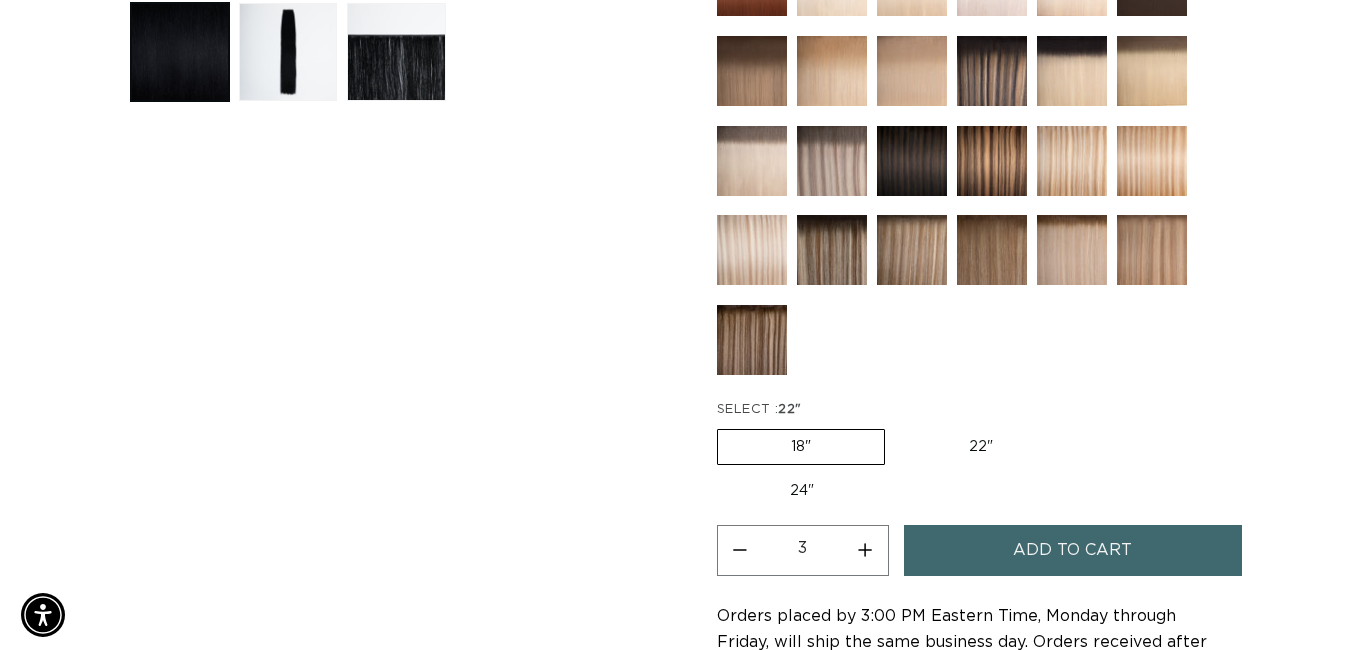 scroll, scrollTop: 0, scrollLeft: 1195, axis: horizontal 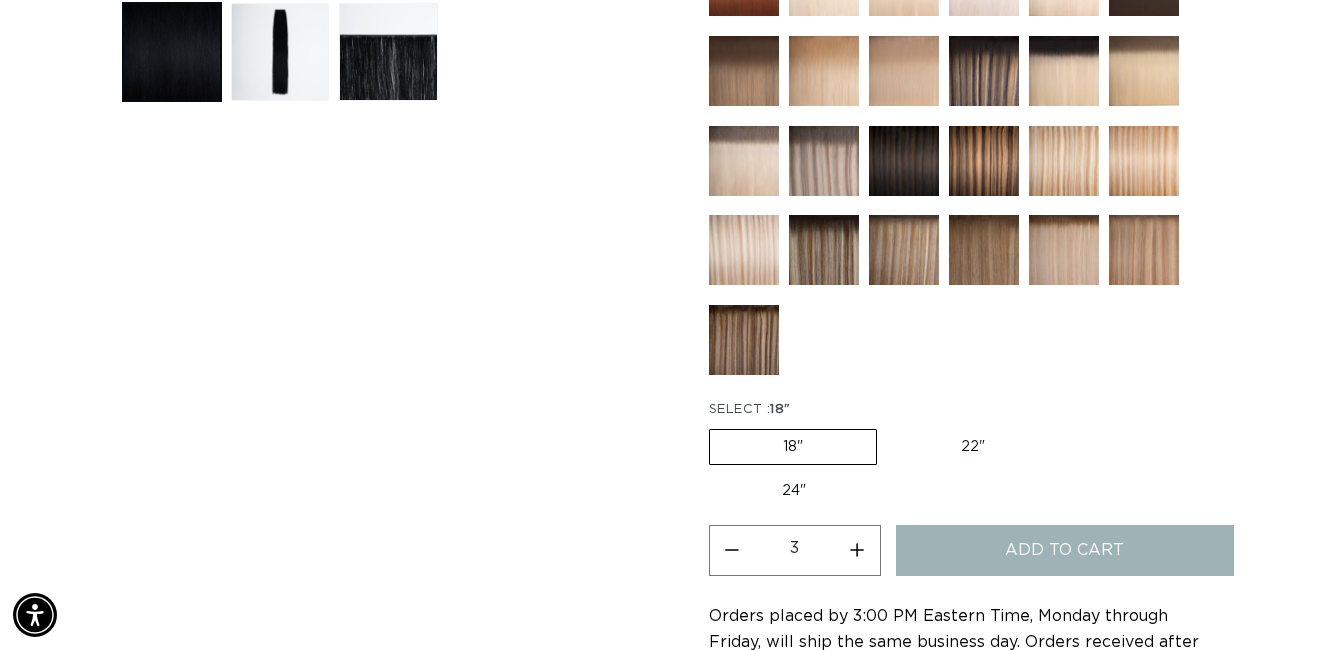 type on "1" 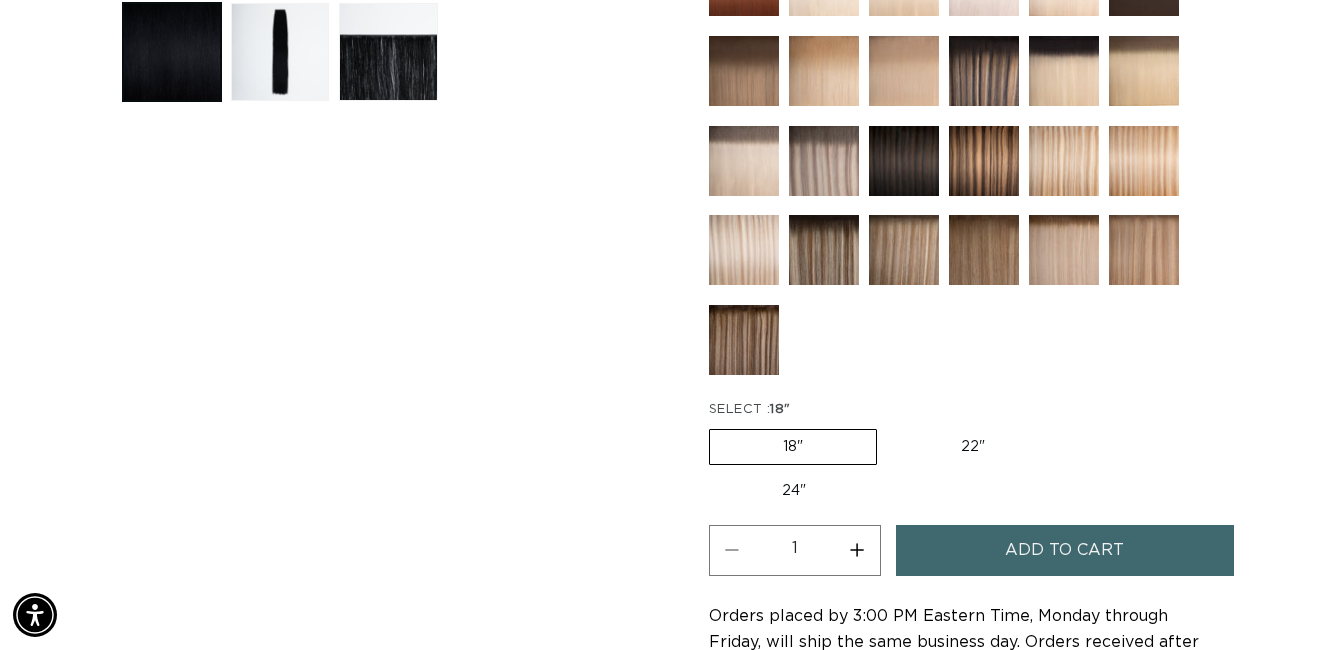 click on "Add to cart" at bounding box center [1065, 550] 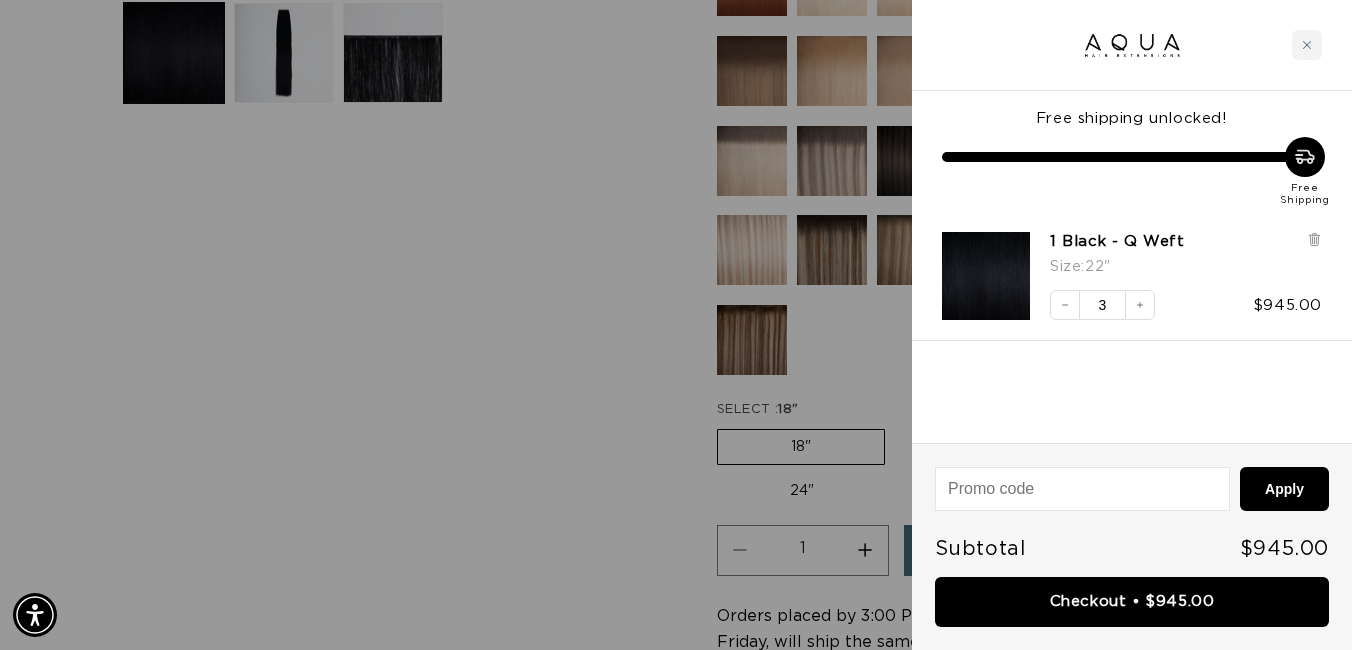 scroll, scrollTop: 0, scrollLeft: 1210, axis: horizontal 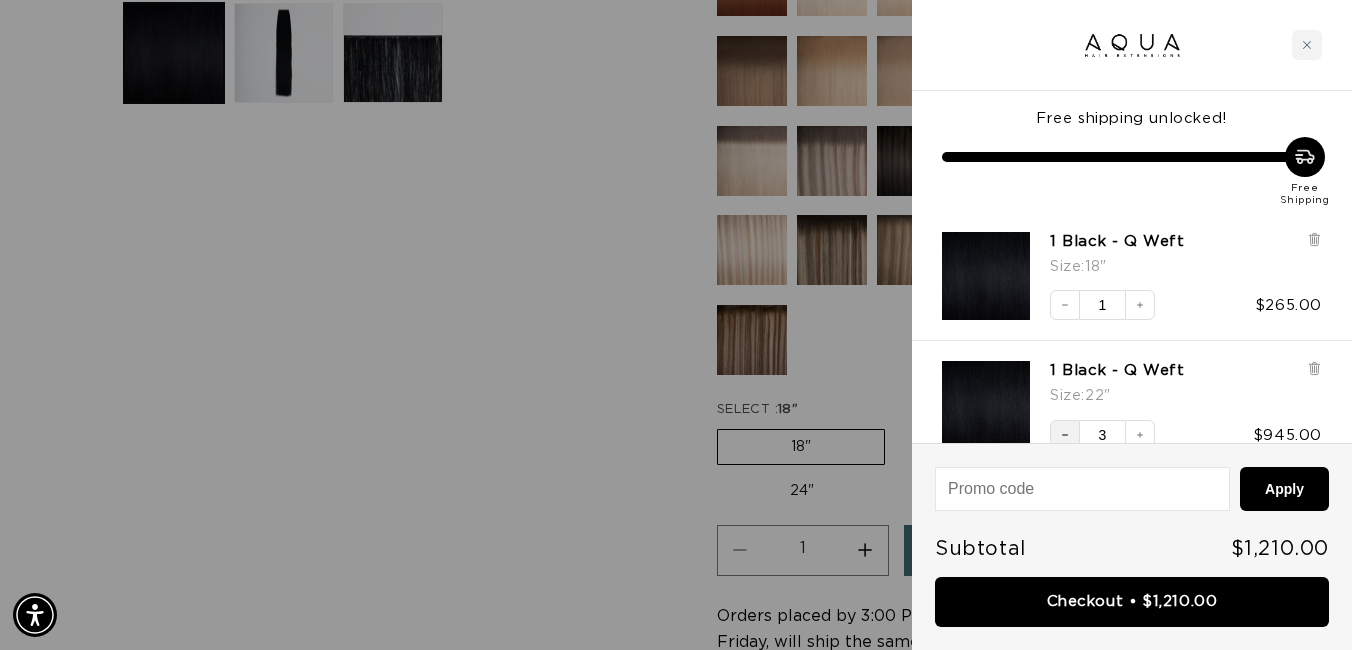 click 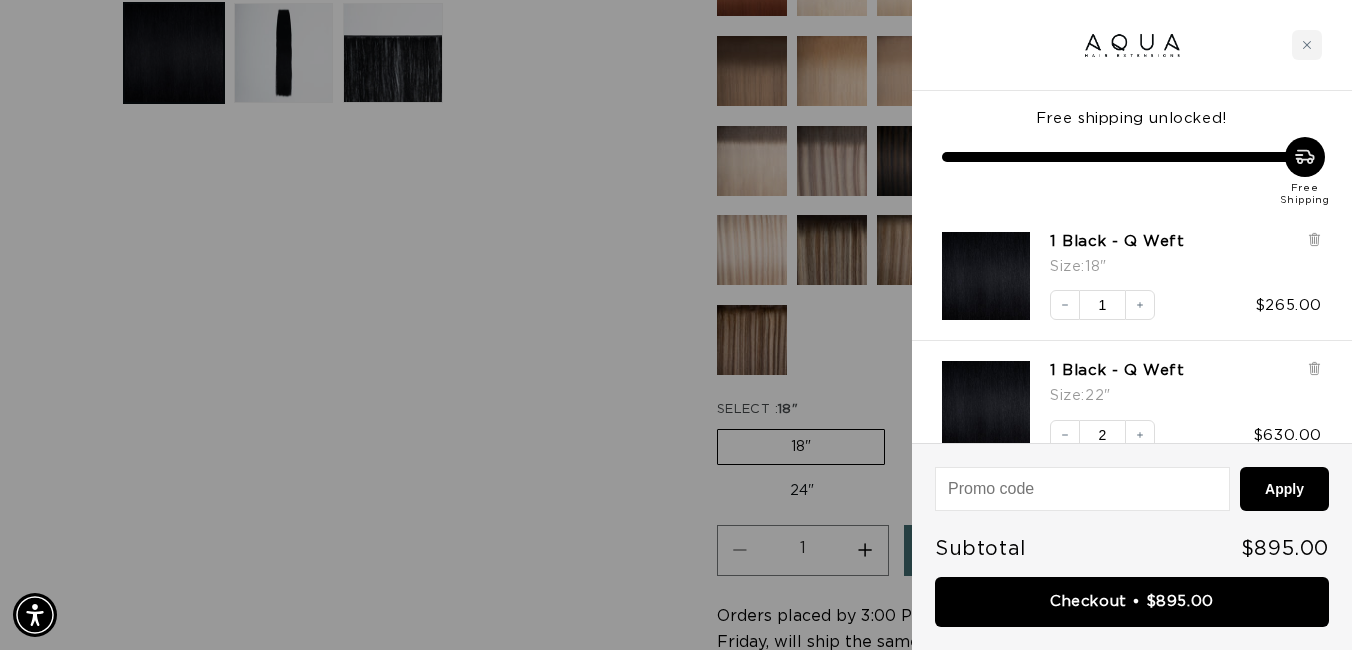 click at bounding box center (676, 325) 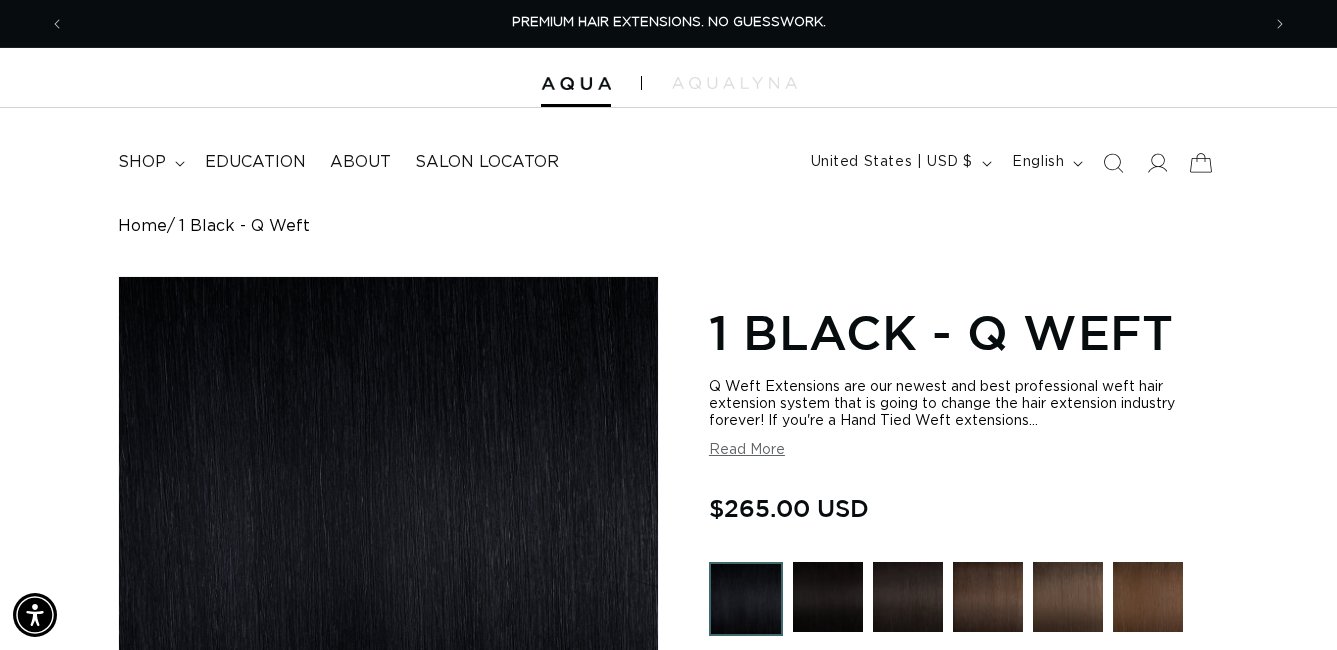 click 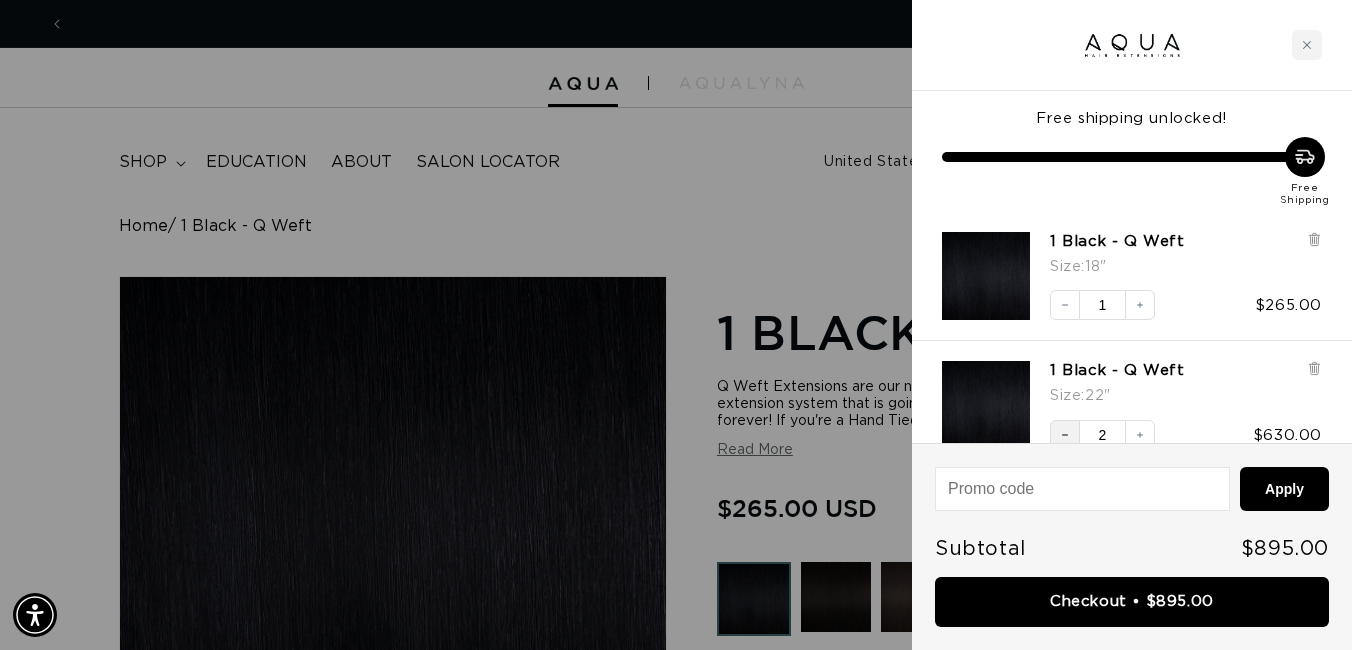 scroll, scrollTop: 0, scrollLeft: 2420, axis: horizontal 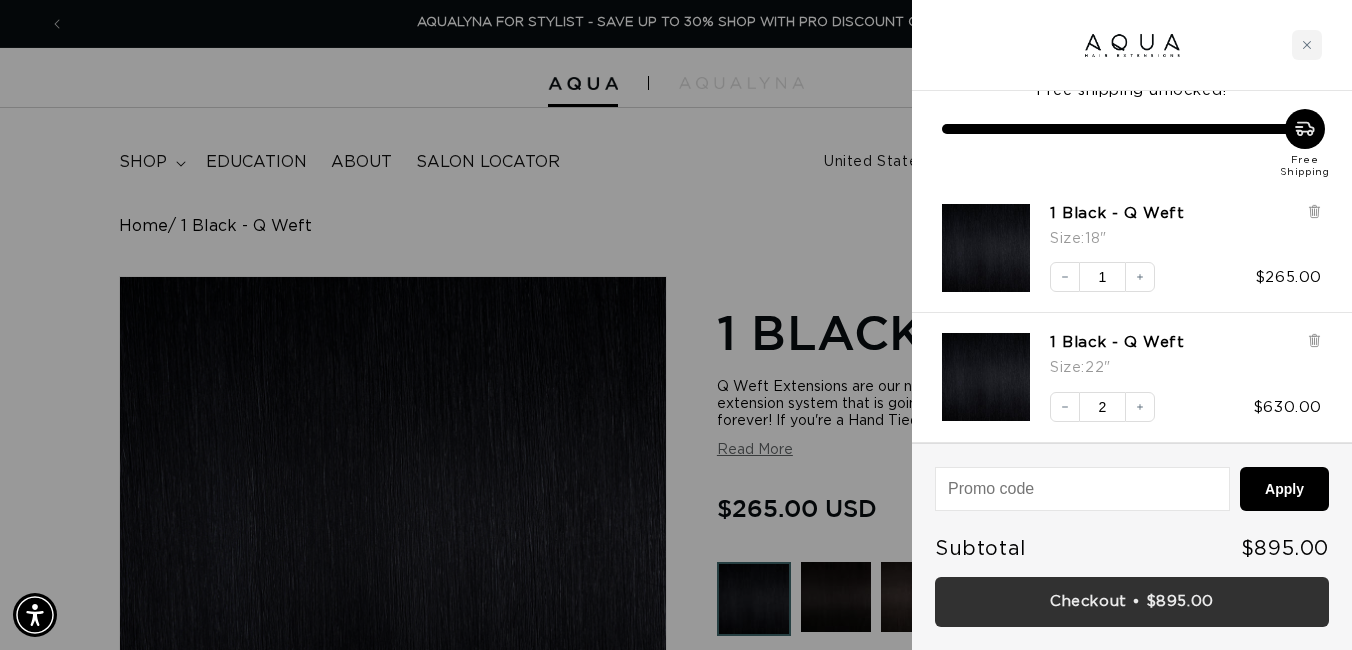 click on "Checkout • $895.00" at bounding box center (1132, 602) 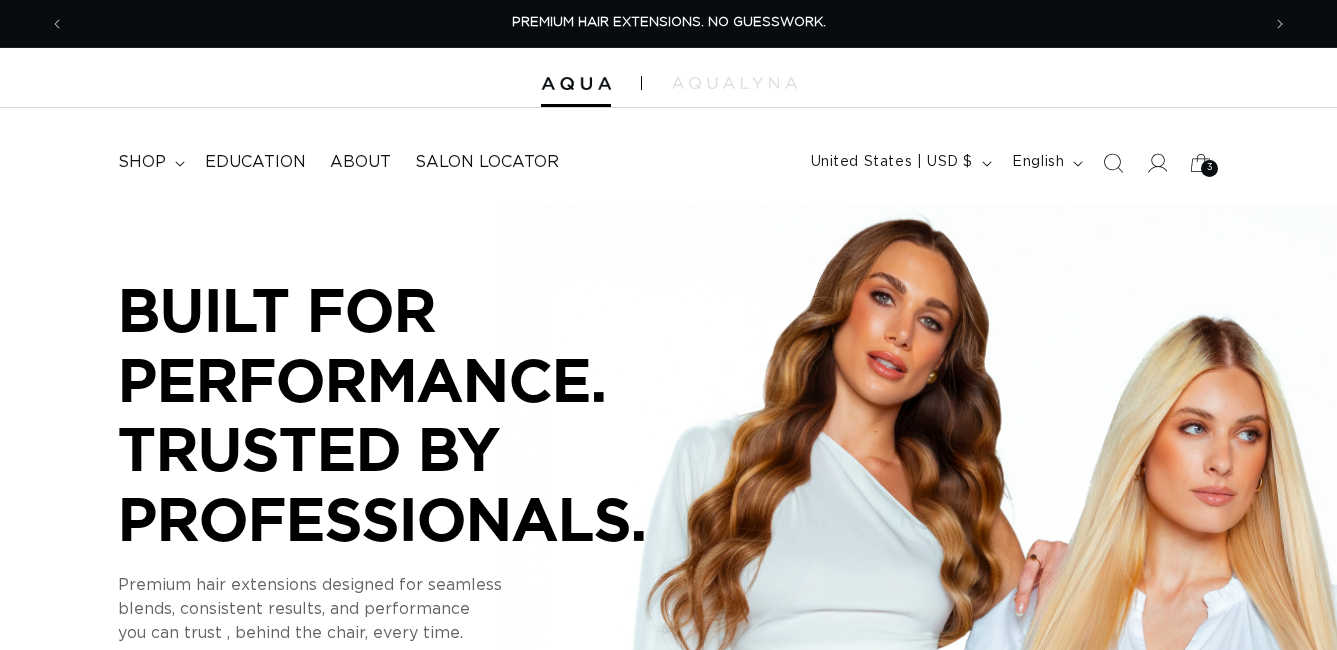 scroll, scrollTop: 0, scrollLeft: 0, axis: both 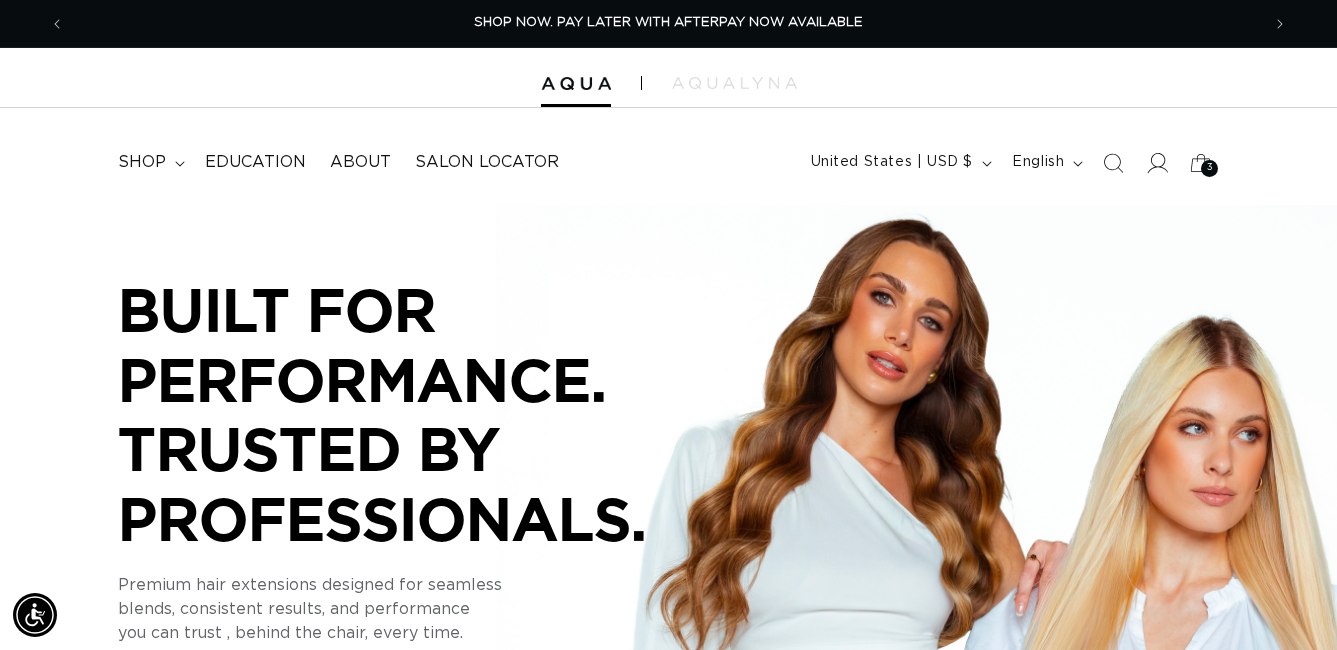 click 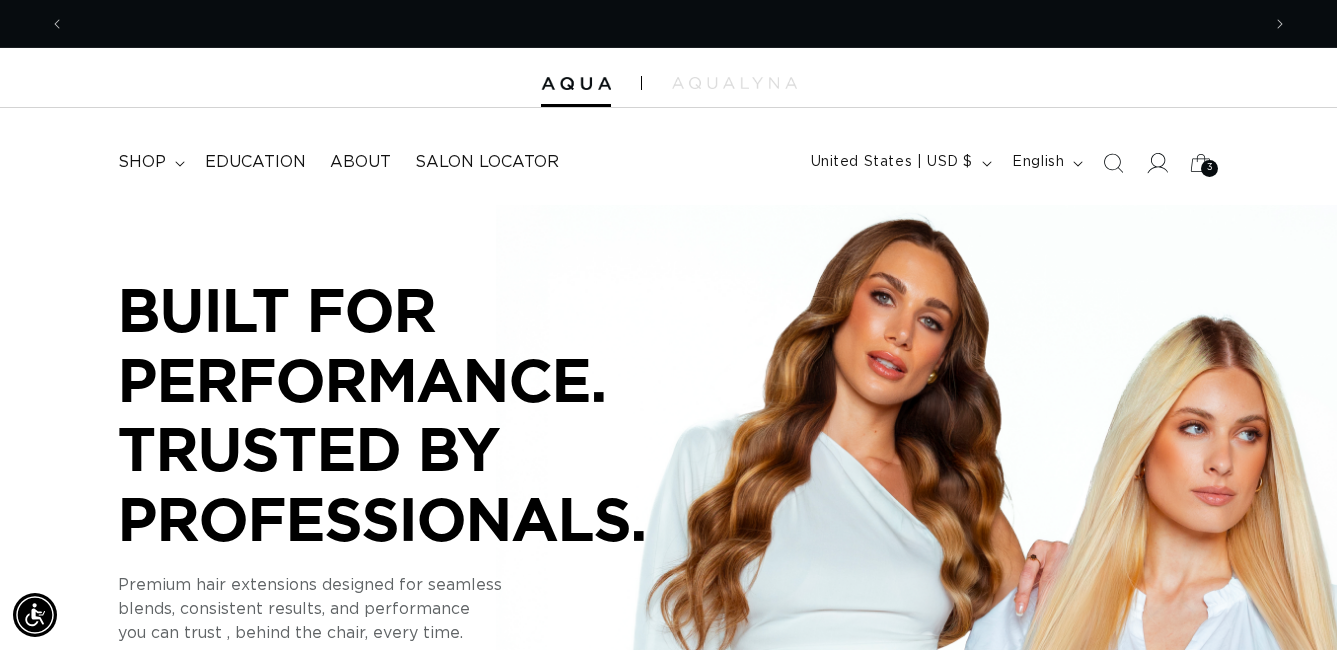 scroll, scrollTop: 0, scrollLeft: 2390, axis: horizontal 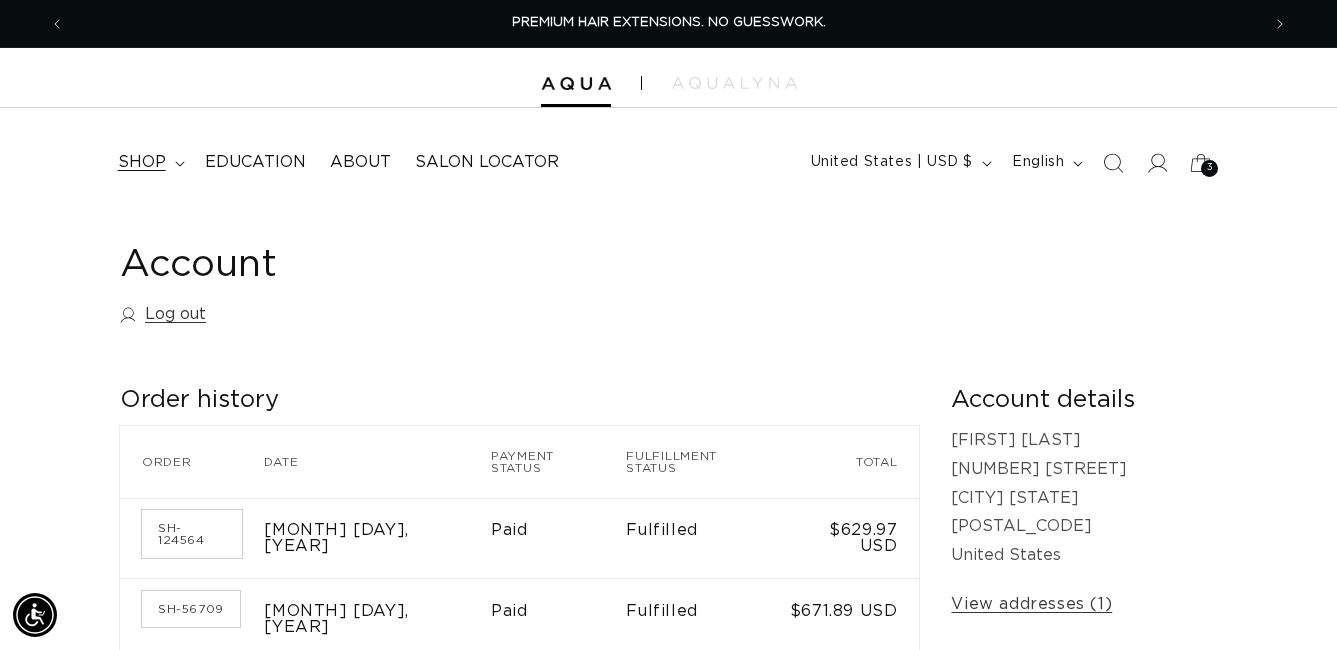 click on "shop" at bounding box center (149, 162) 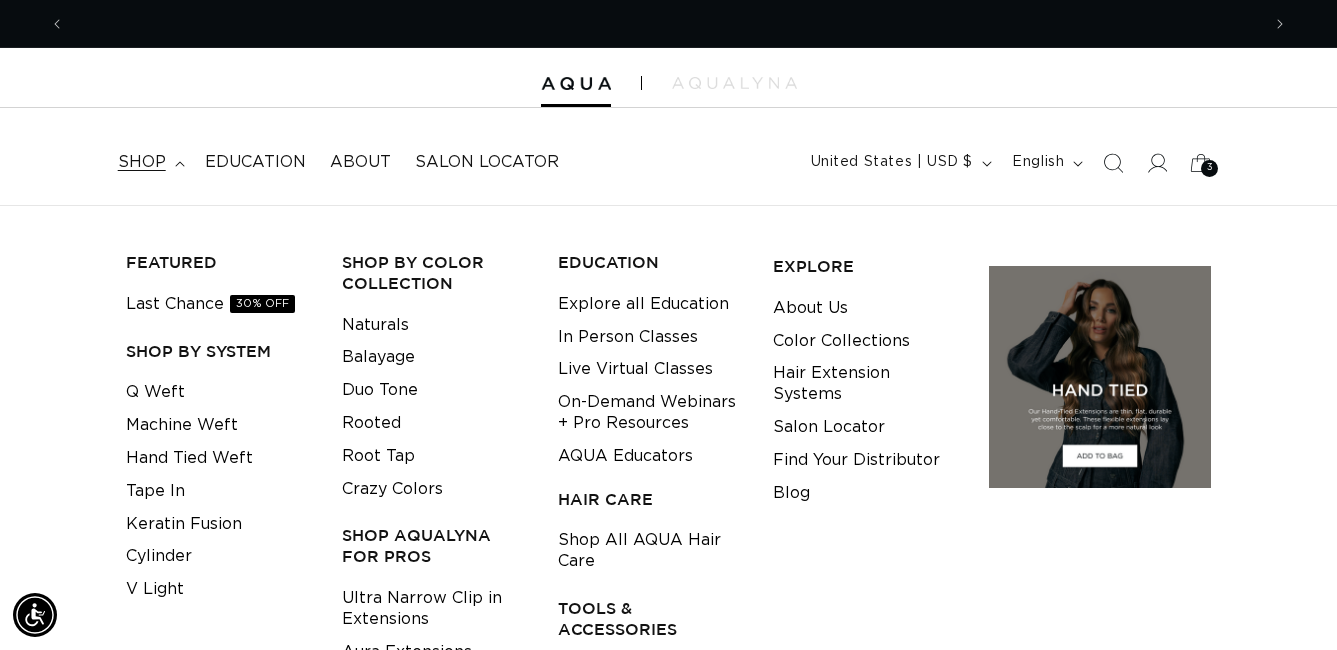 scroll, scrollTop: 0, scrollLeft: 1195, axis: horizontal 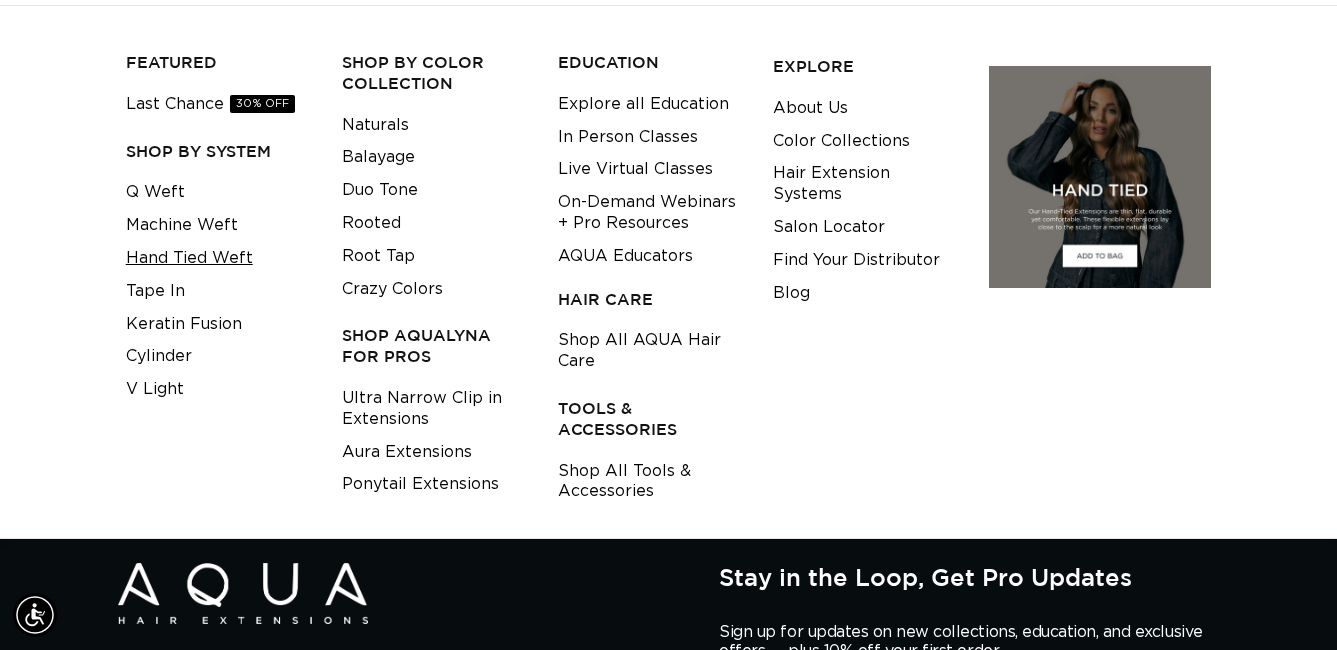 click on "Hand Tied Weft" at bounding box center [189, 258] 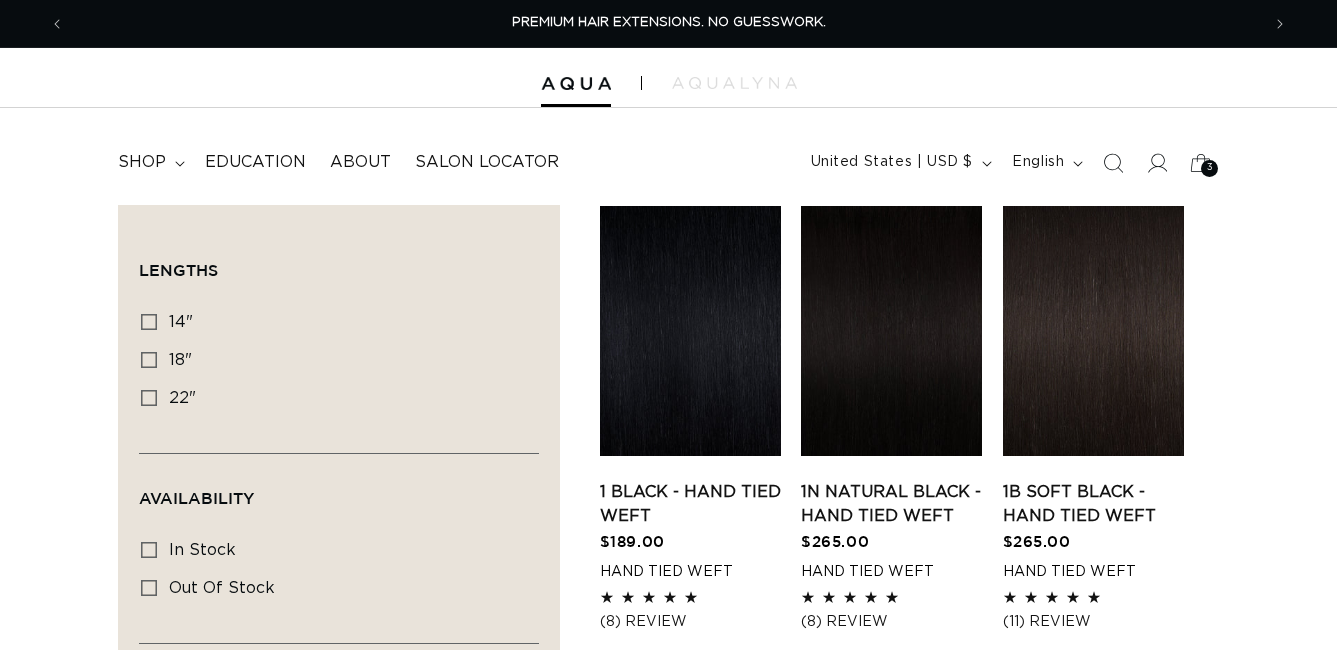 scroll, scrollTop: 0, scrollLeft: 0, axis: both 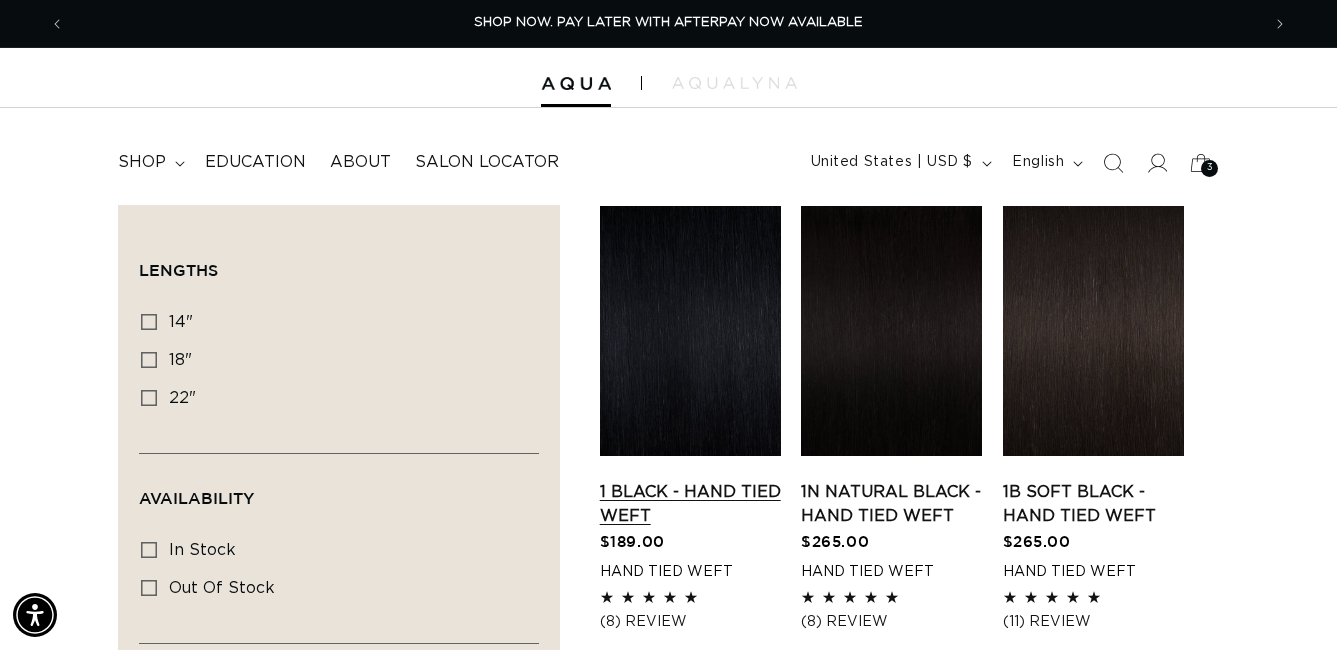click on "1 Black - Hand Tied Weft" at bounding box center (690, 504) 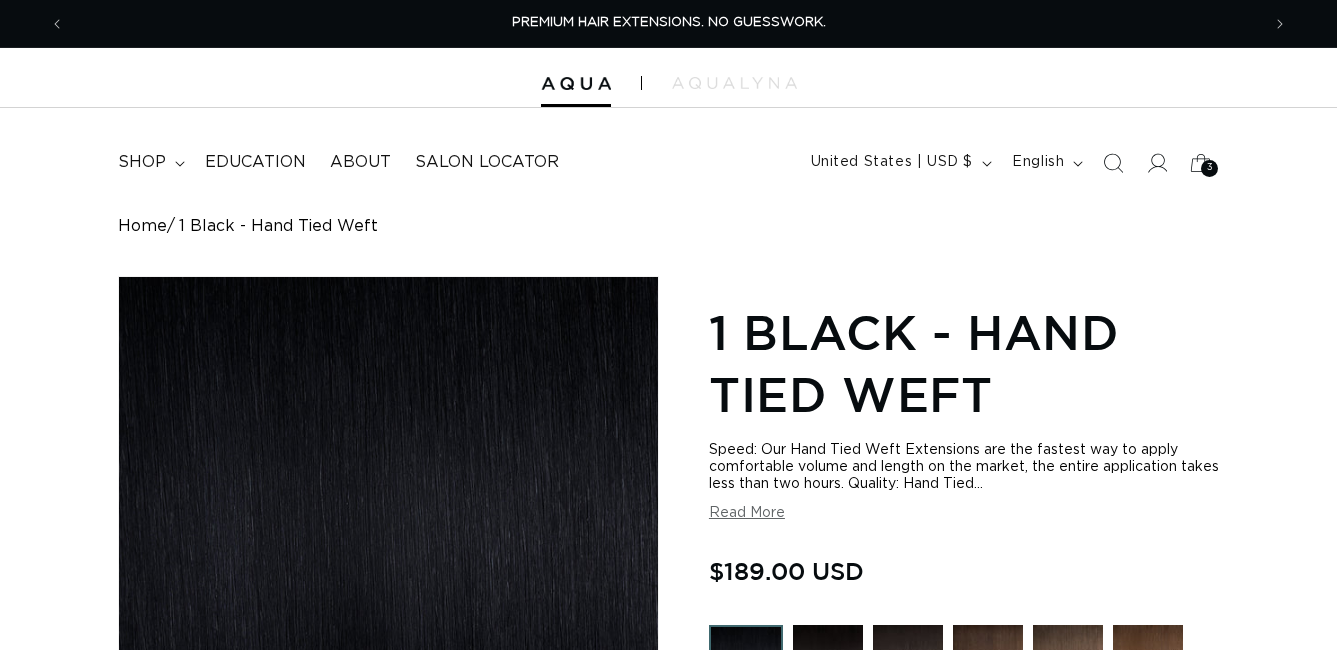 scroll, scrollTop: 0, scrollLeft: 0, axis: both 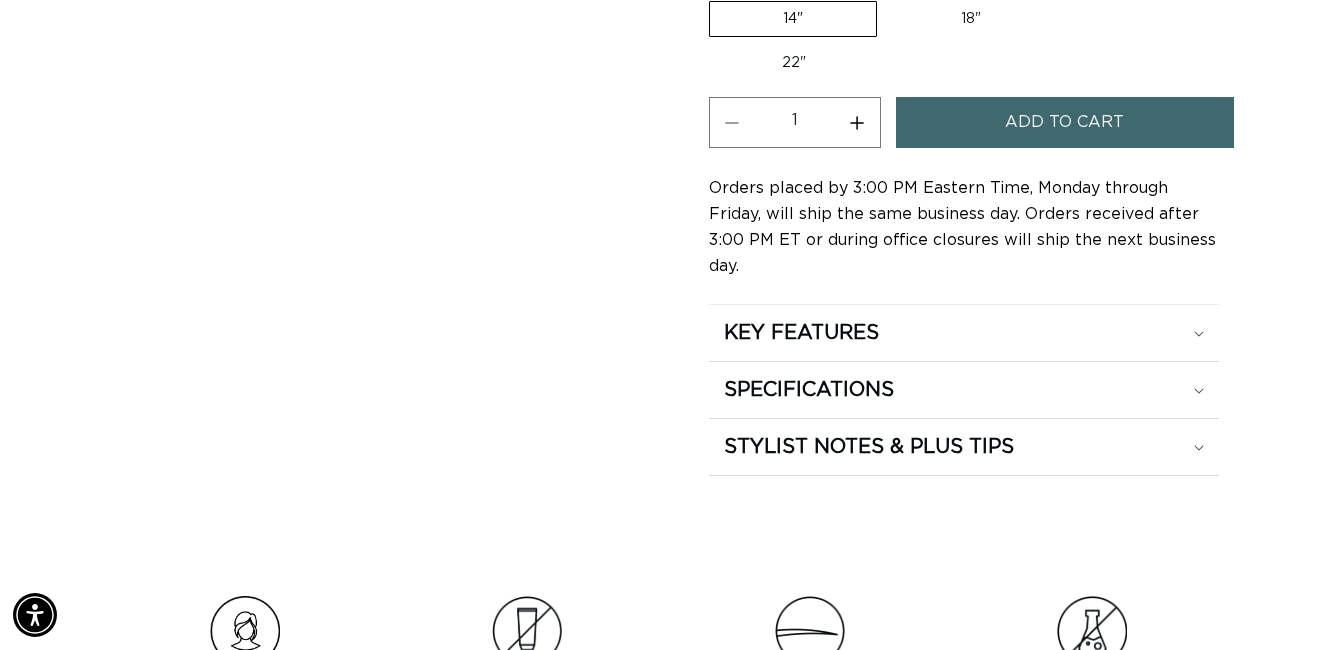 click on "22" Variant sold out or unavailable" at bounding box center (794, 63) 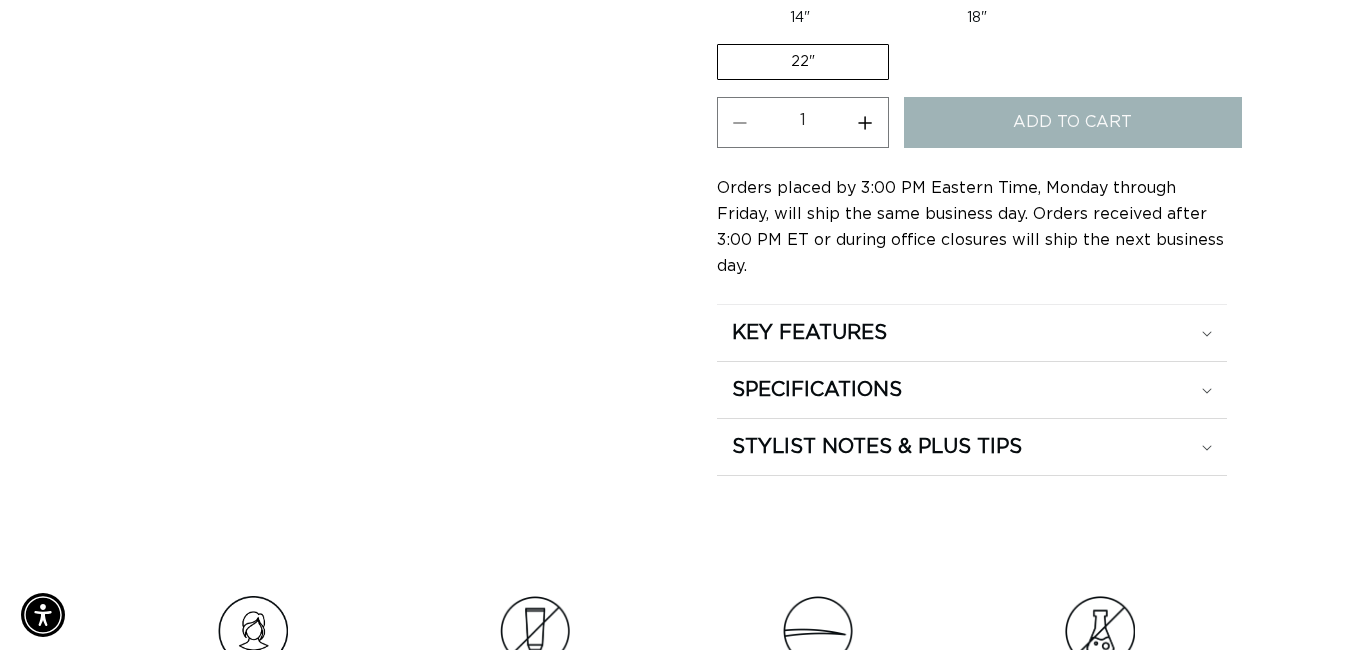scroll, scrollTop: 873, scrollLeft: 0, axis: vertical 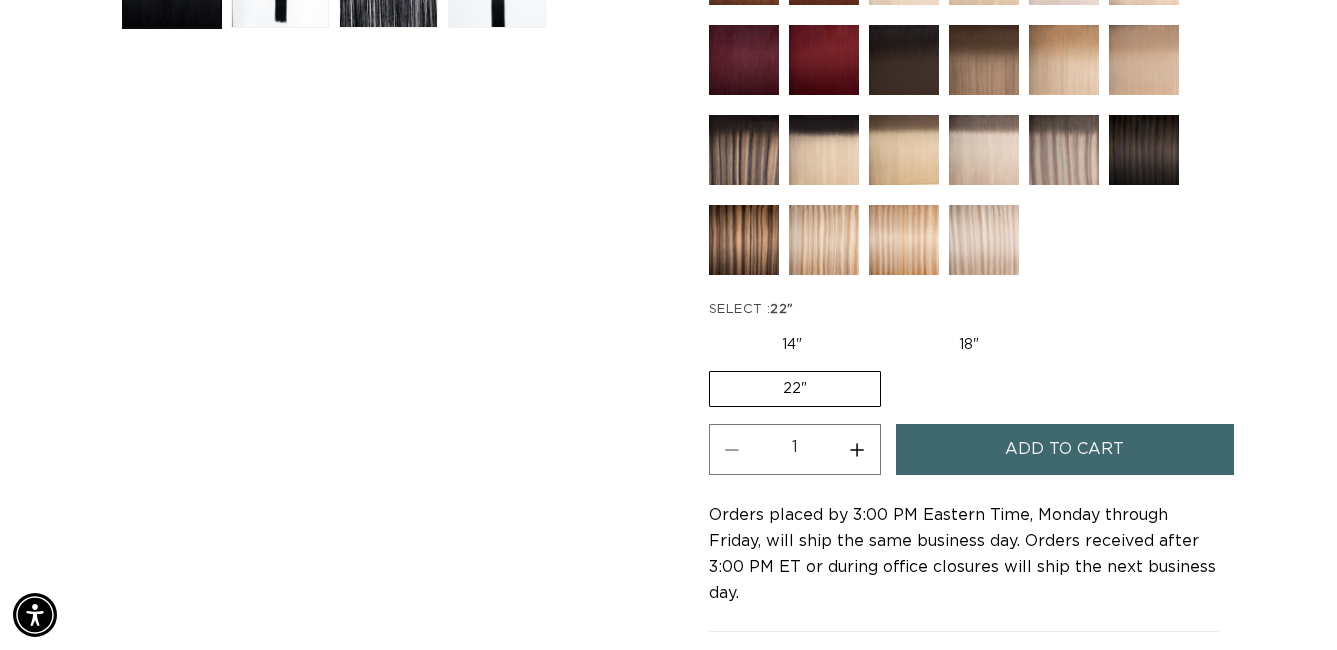click on "Add to cart" at bounding box center [1065, 449] 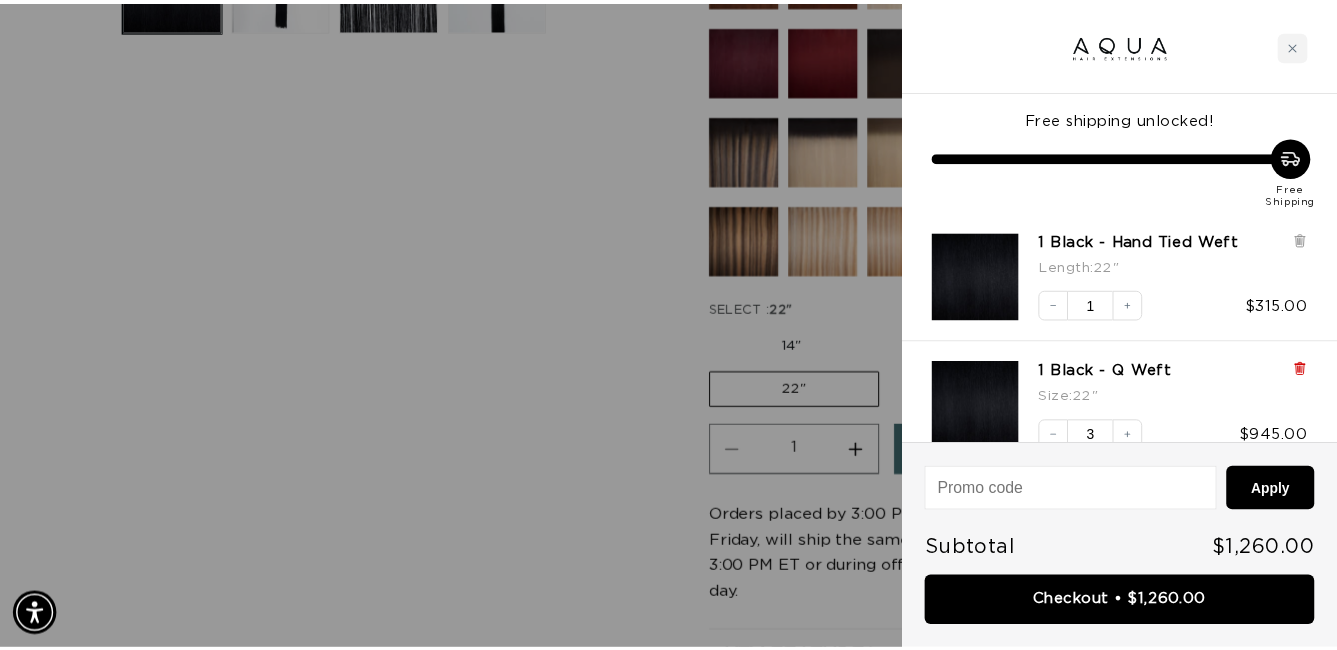 scroll, scrollTop: 0, scrollLeft: 0, axis: both 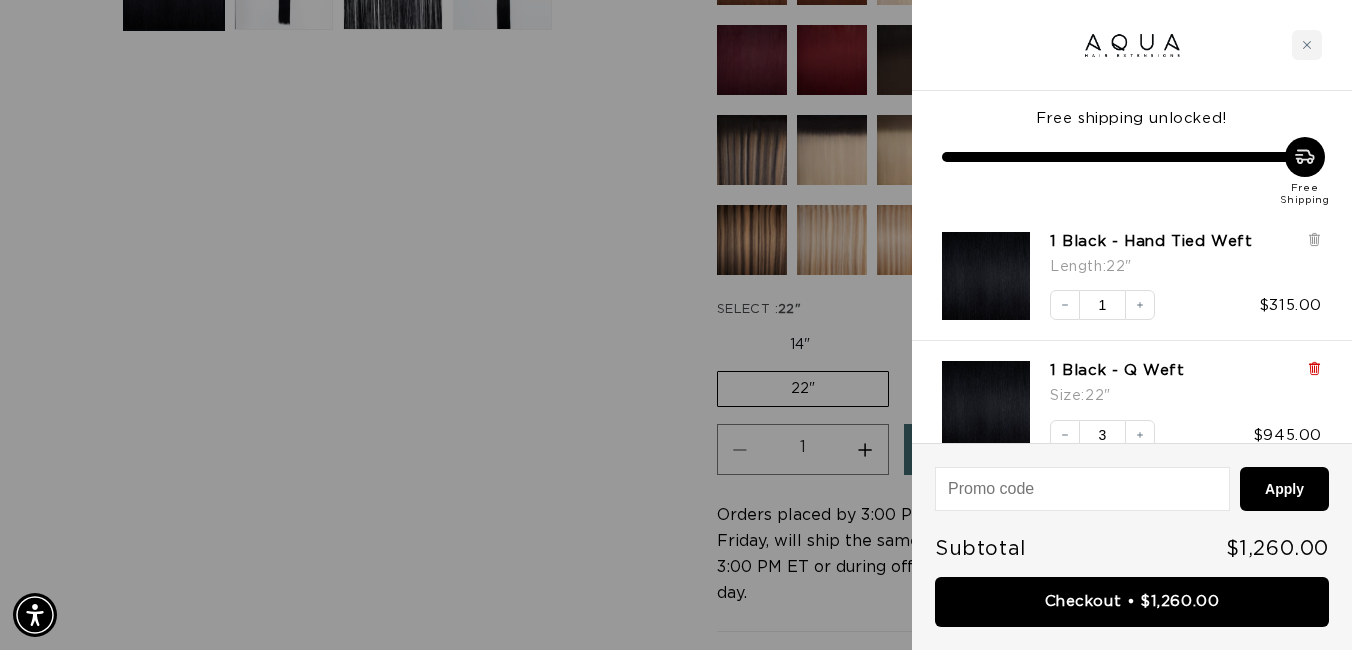 click 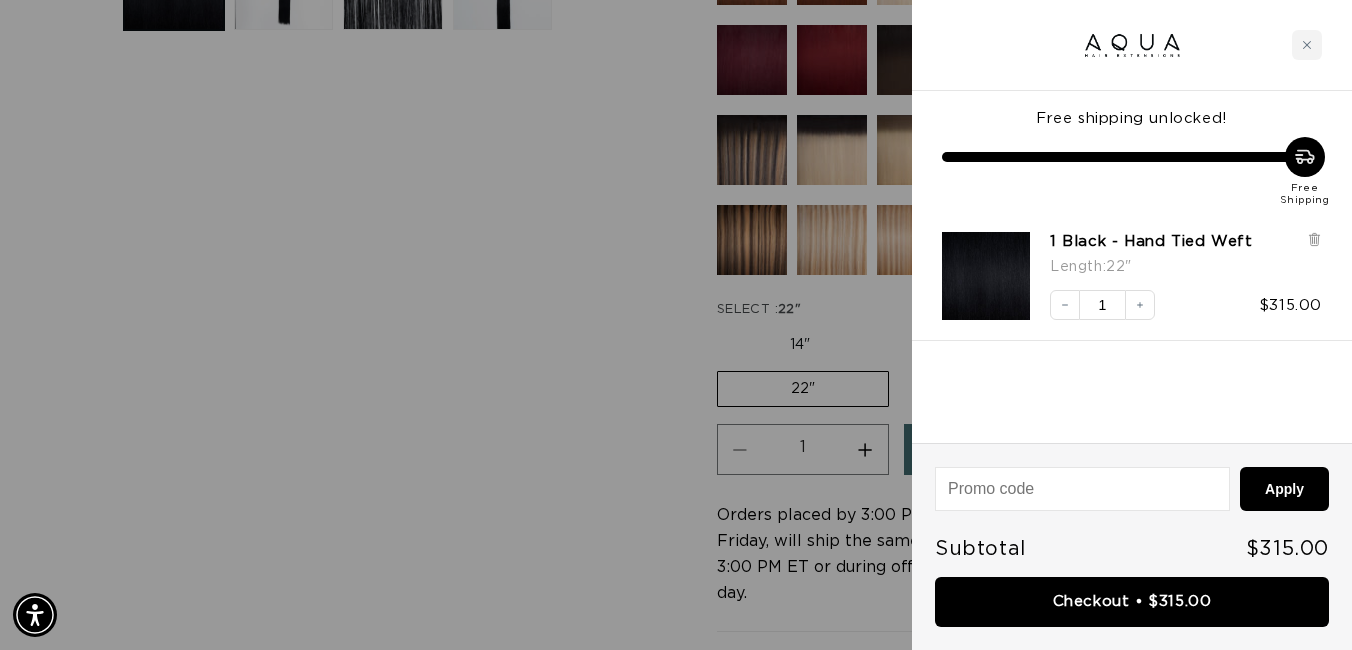 click at bounding box center (676, 325) 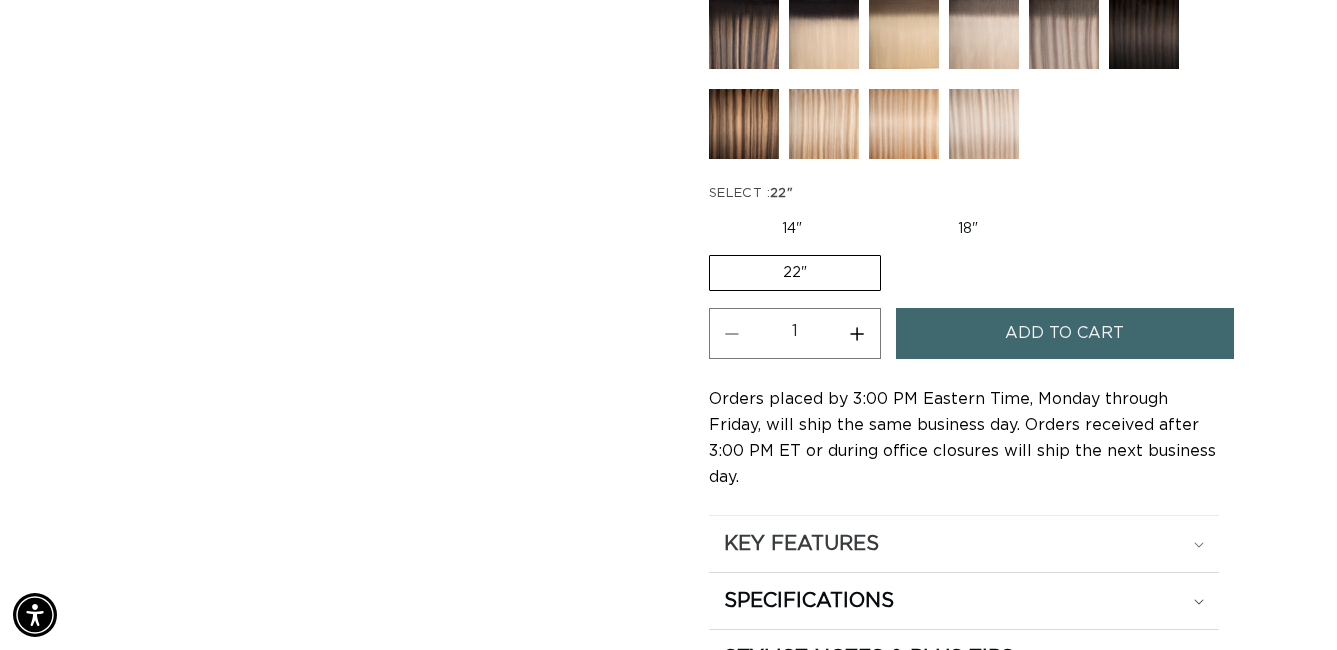 scroll, scrollTop: 1114, scrollLeft: 0, axis: vertical 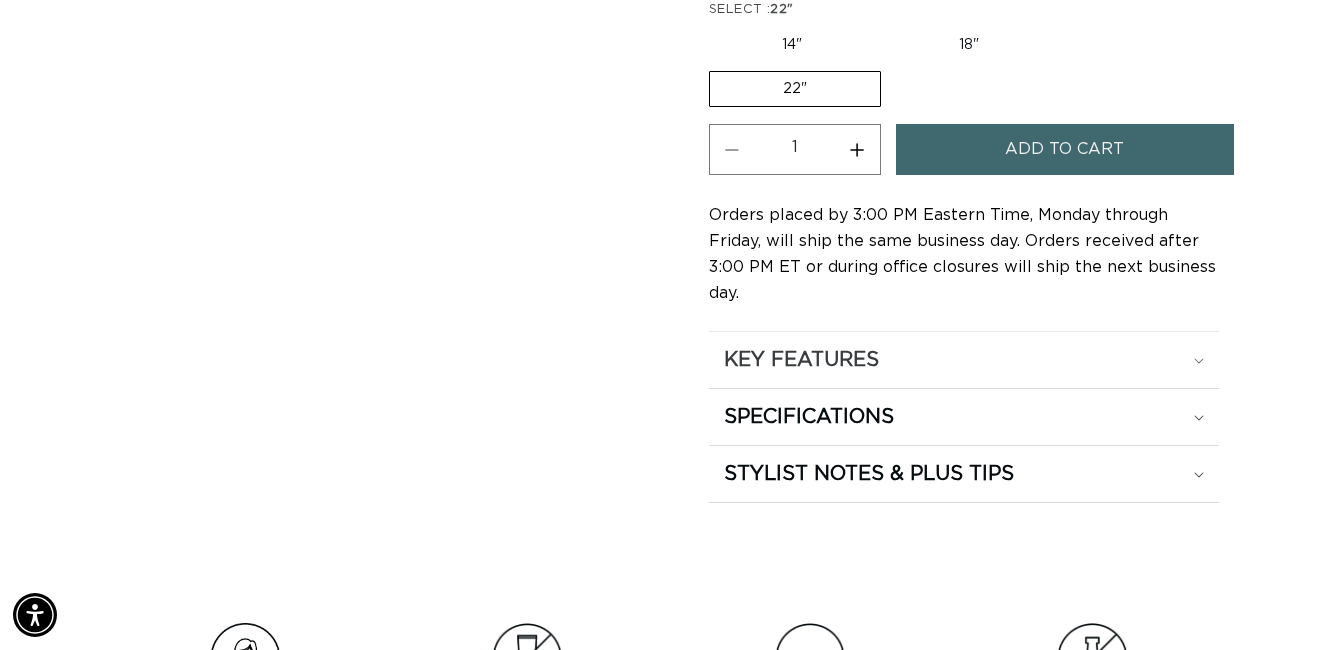 click on "KEY FEATURES" at bounding box center [964, 360] 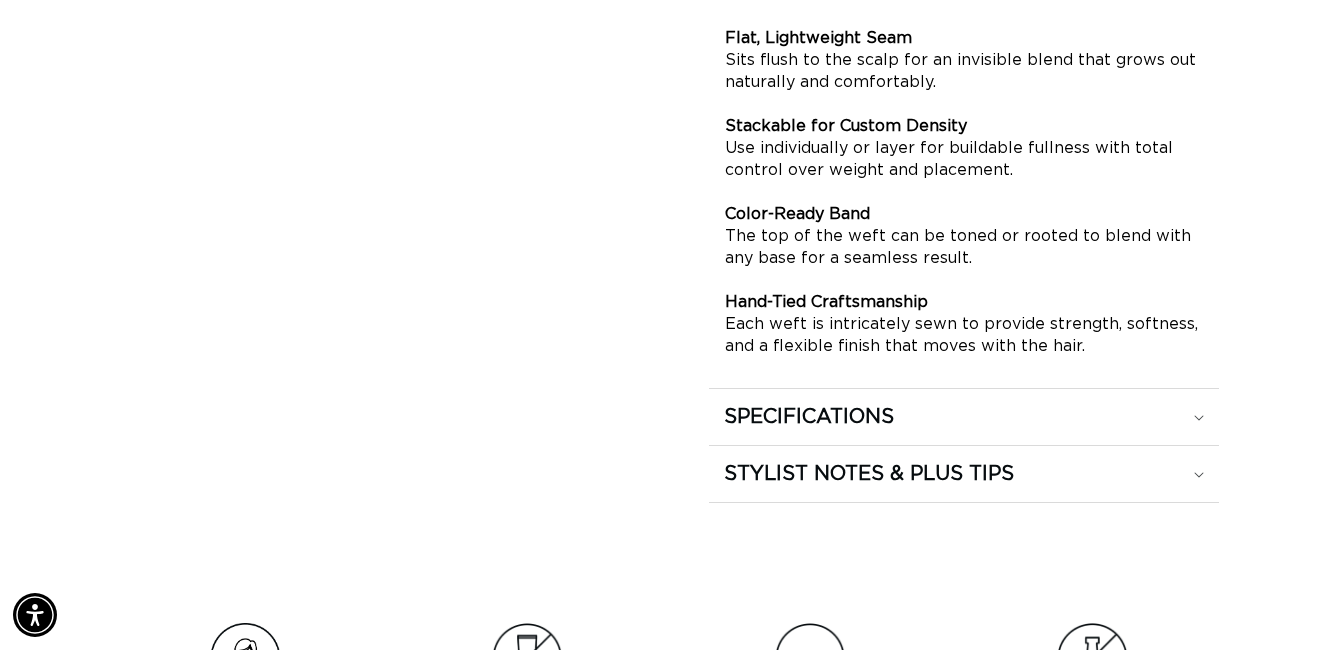 scroll, scrollTop: 1773, scrollLeft: 0, axis: vertical 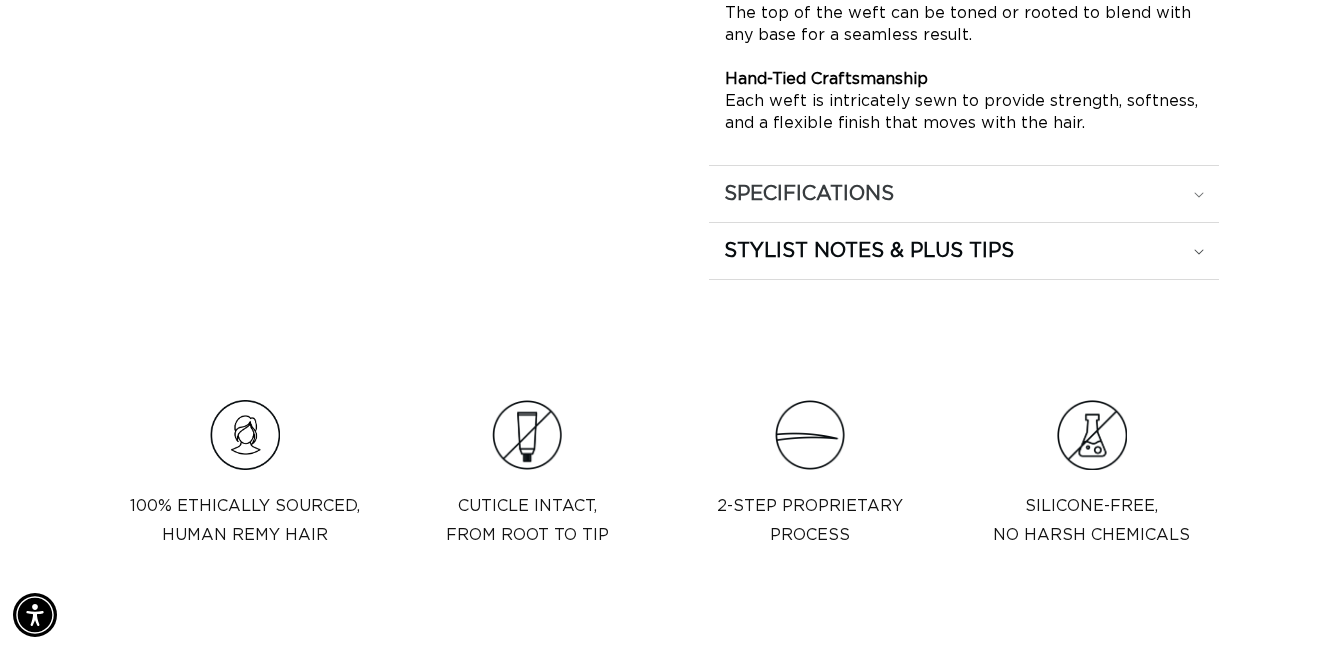 drag, startPoint x: 964, startPoint y: 220, endPoint x: 970, endPoint y: 208, distance: 13.416408 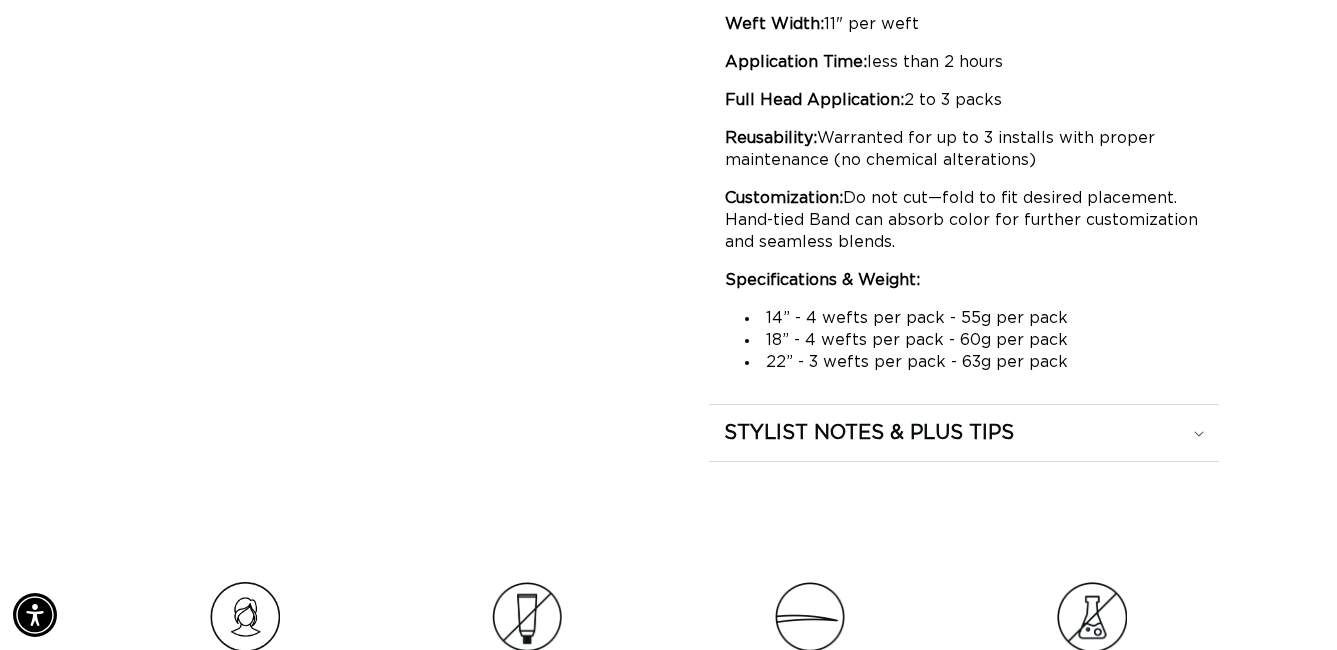 scroll, scrollTop: 0, scrollLeft: 1195, axis: horizontal 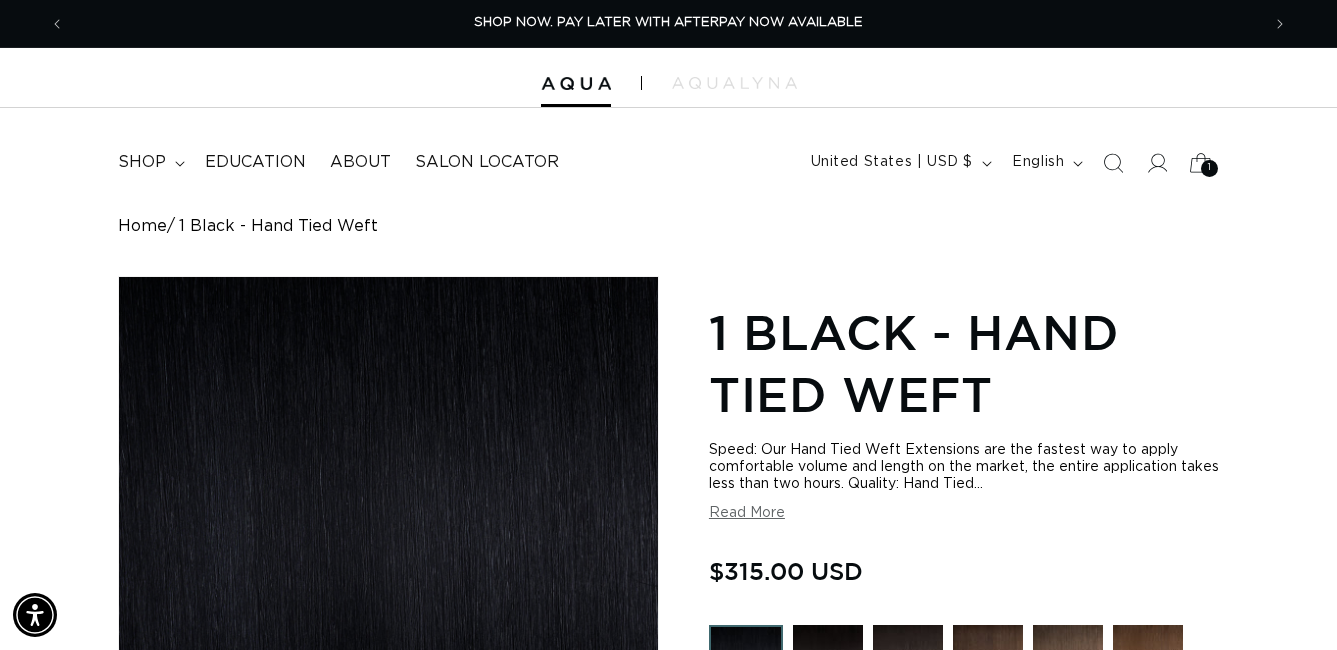 click on "1" at bounding box center [1210, 168] 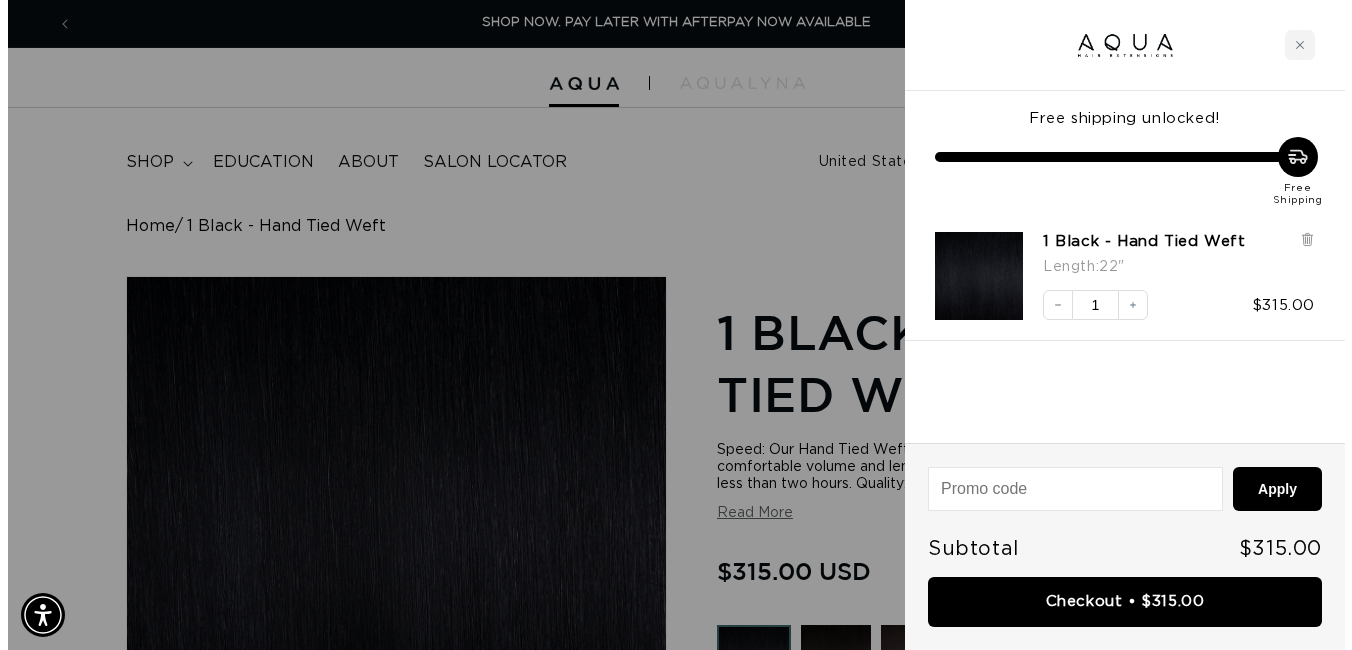 scroll, scrollTop: 0, scrollLeft: 1210, axis: horizontal 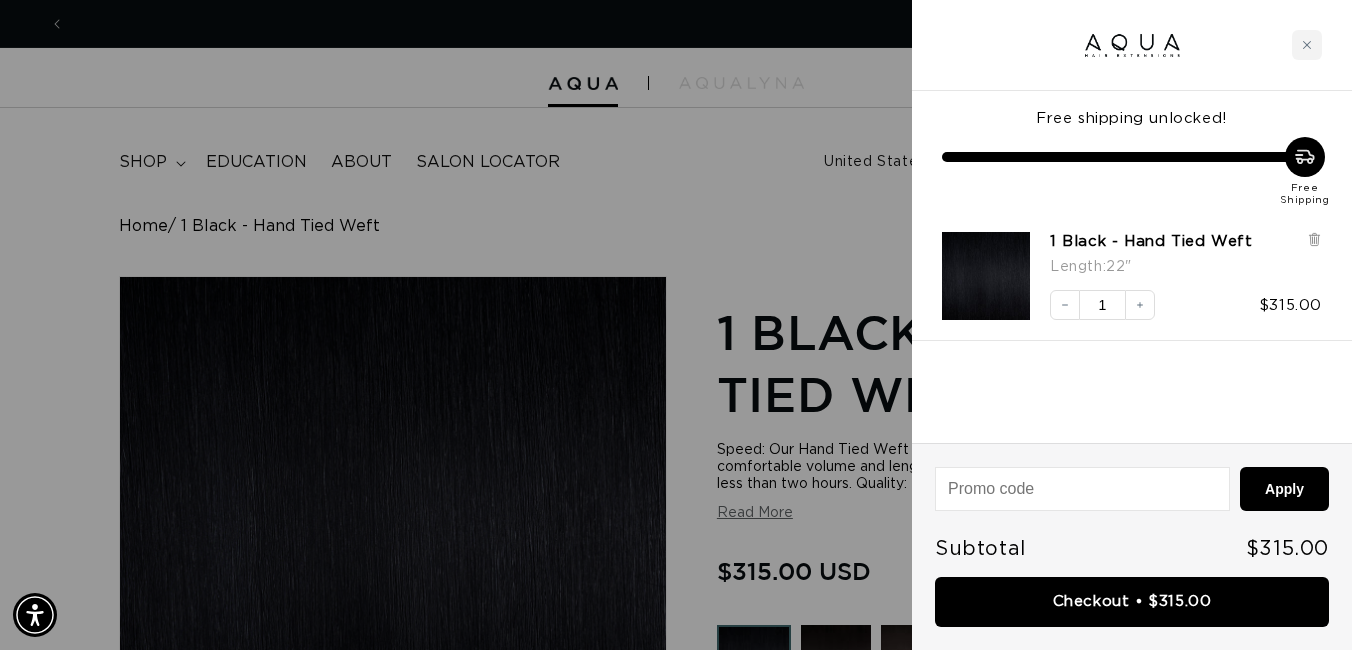 click on "Free Shipping" at bounding box center [1132, 172] 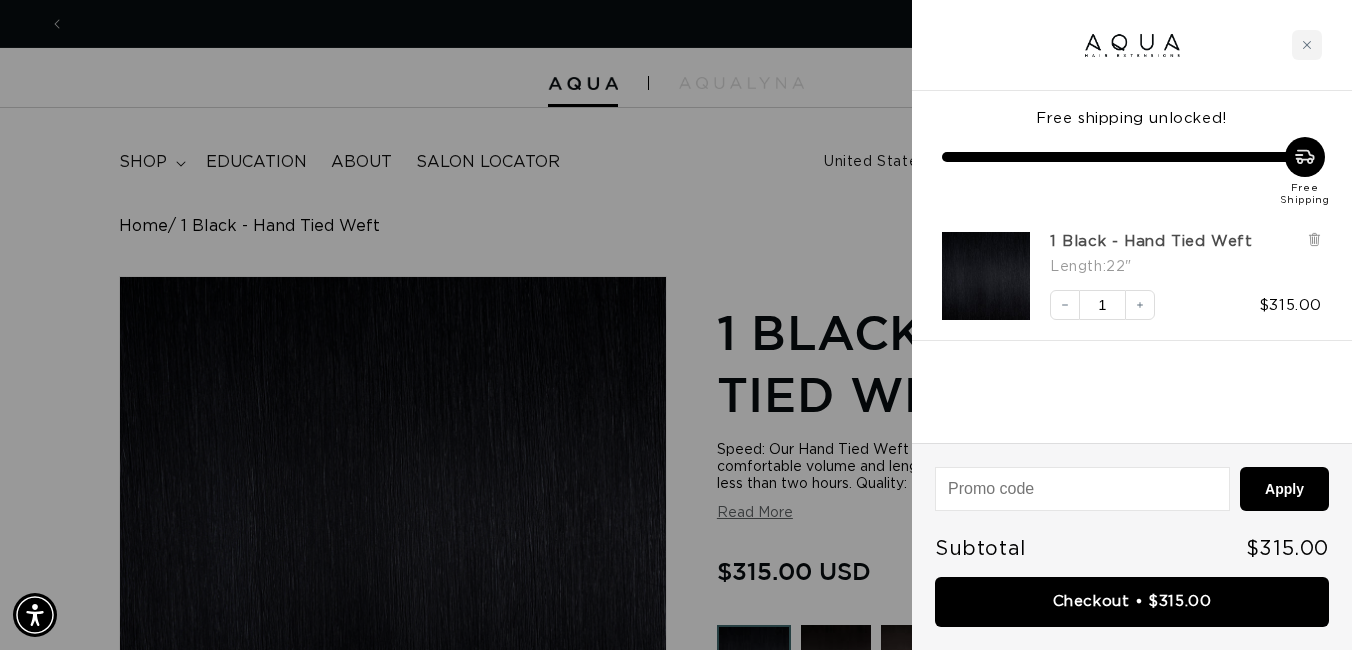 scroll, scrollTop: 0, scrollLeft: 2420, axis: horizontal 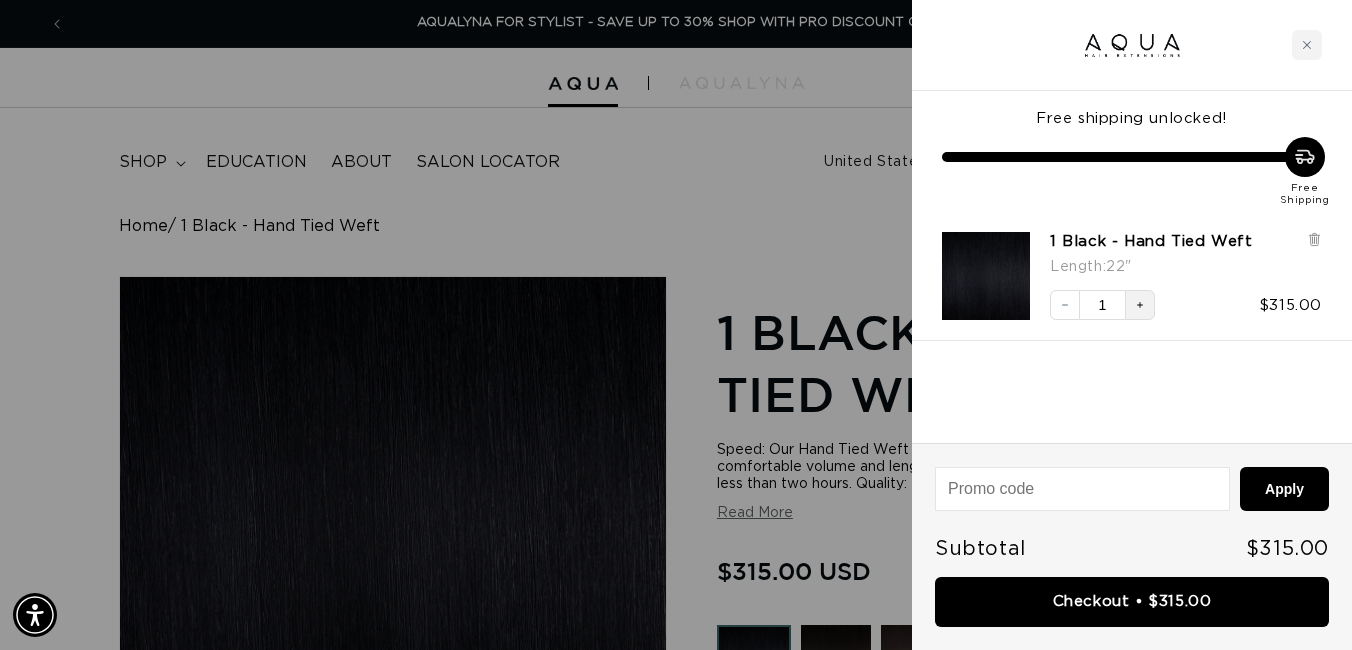 click 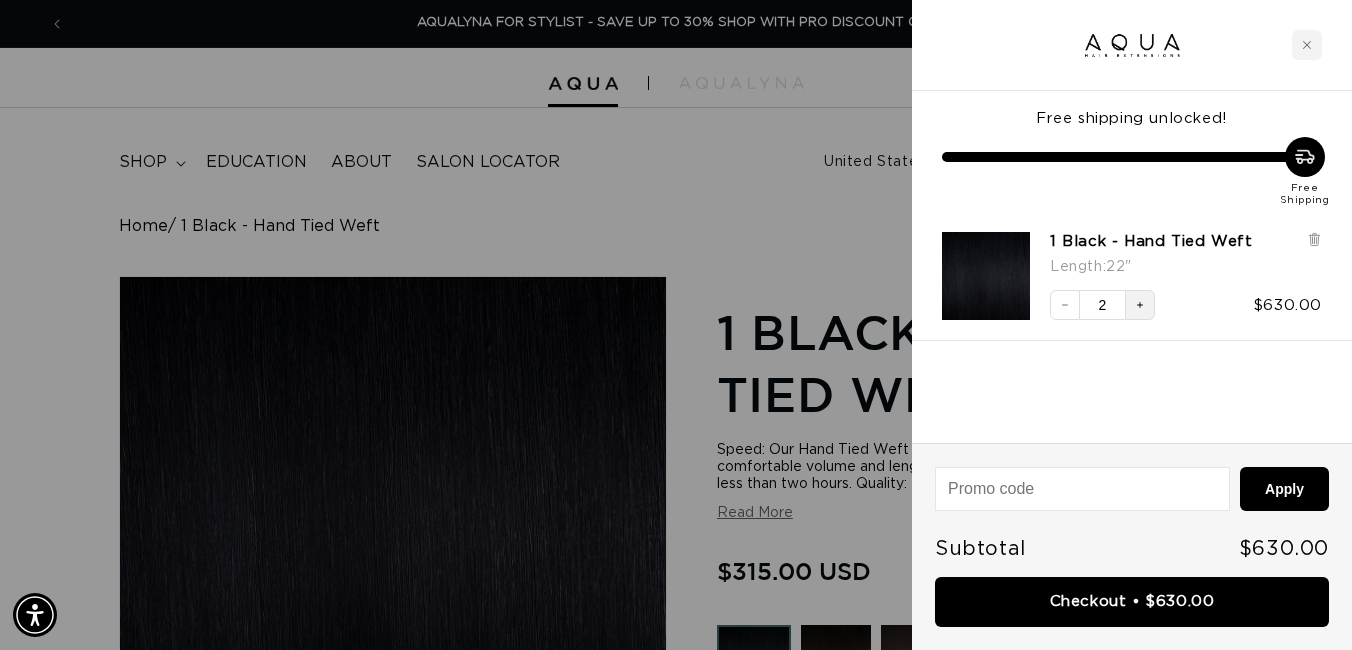 click 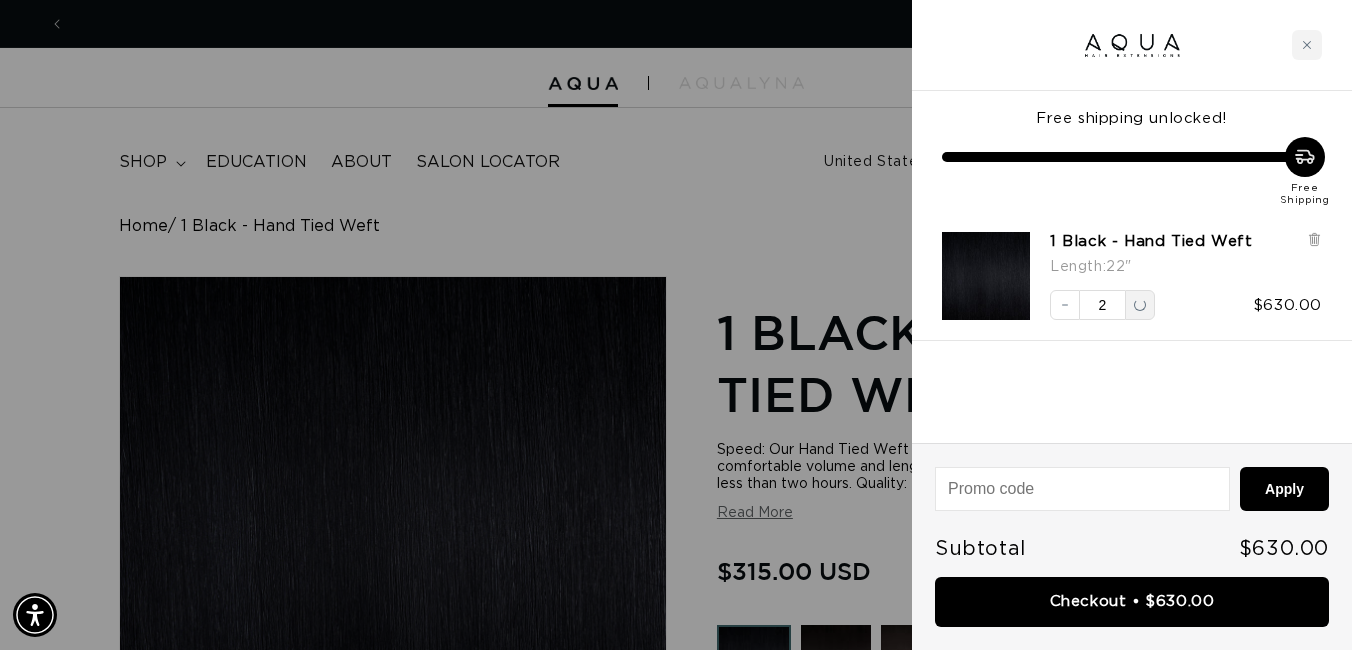 scroll, scrollTop: 0, scrollLeft: 0, axis: both 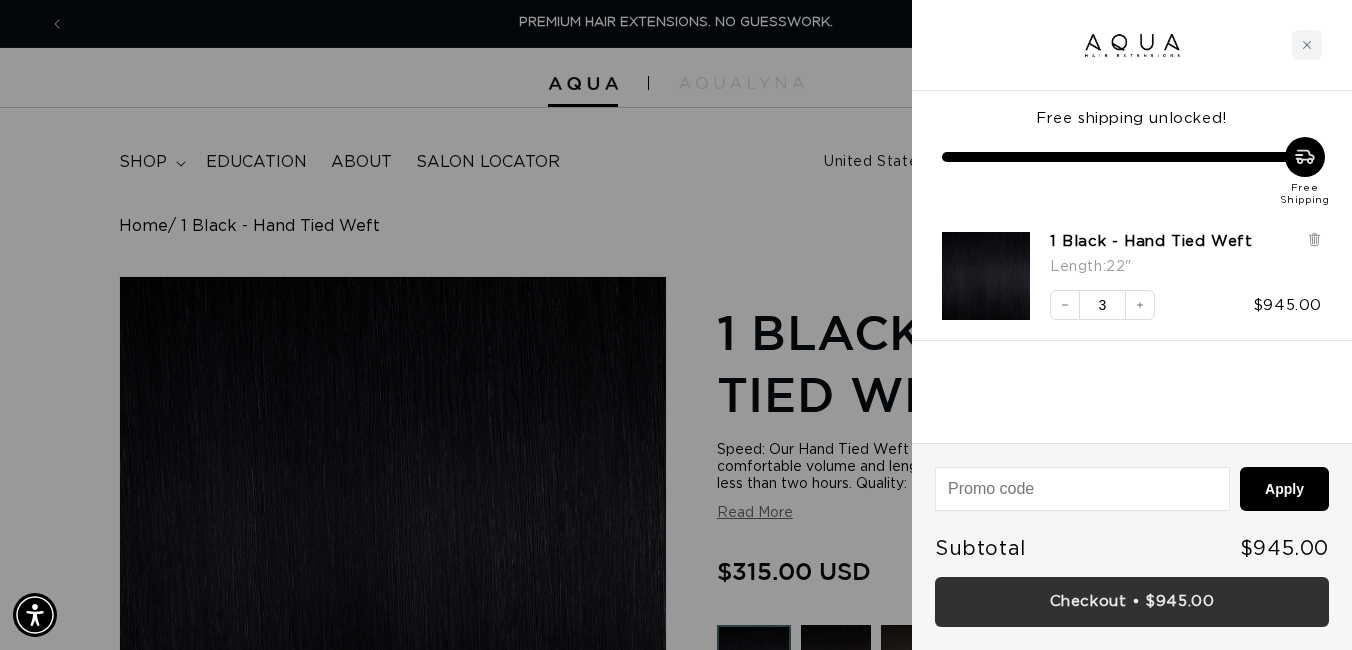 click on "Checkout • $945.00" at bounding box center (1132, 602) 